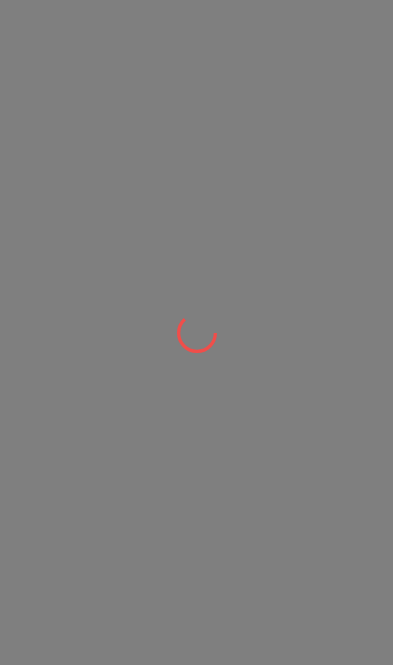 scroll, scrollTop: 0, scrollLeft: 0, axis: both 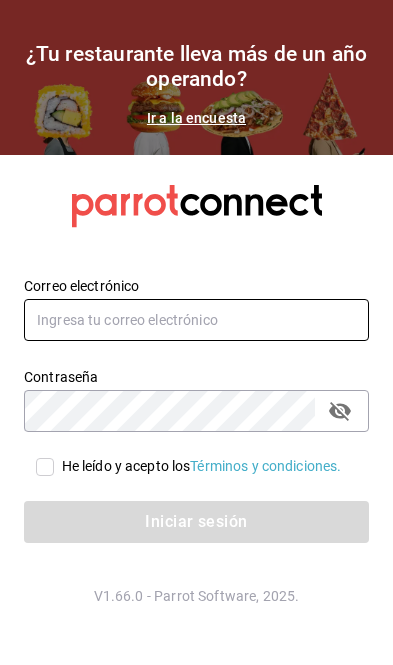 click at bounding box center (196, 320) 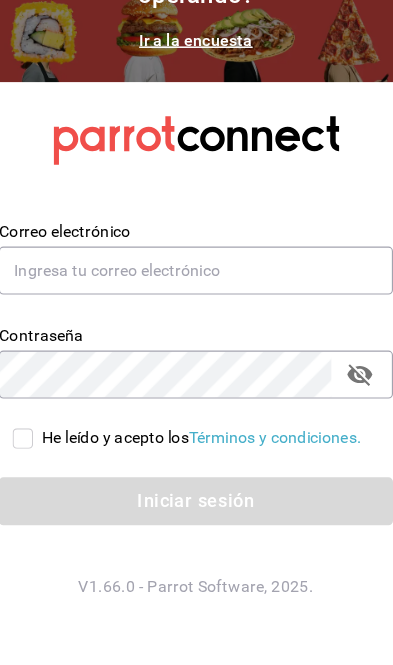 scroll, scrollTop: 108, scrollLeft: 0, axis: vertical 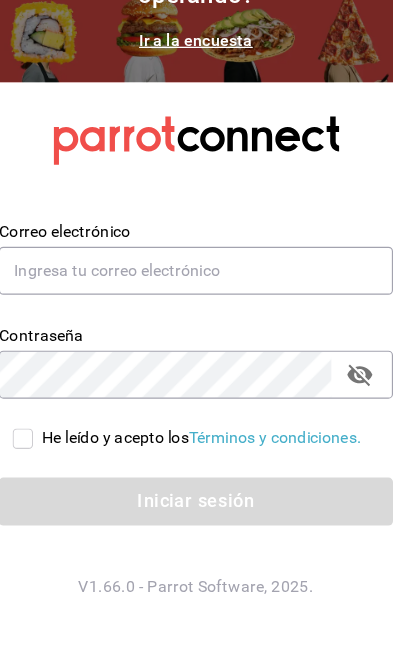 click on "He leído y acepto los  Términos y condiciones." at bounding box center [45, 467] 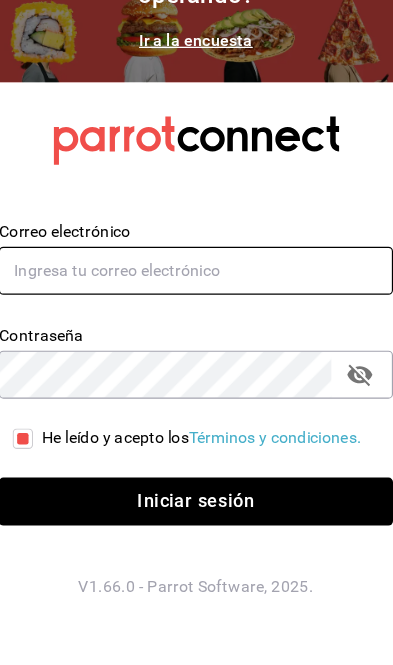 type on "gerardo.maxil@alumno.buap.mx" 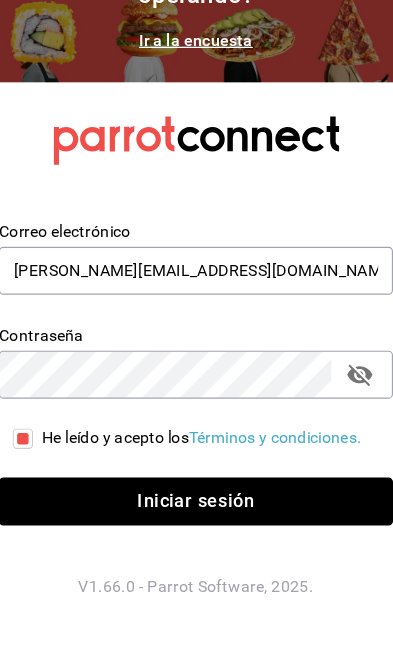click on "Iniciar sesión" at bounding box center (196, 522) 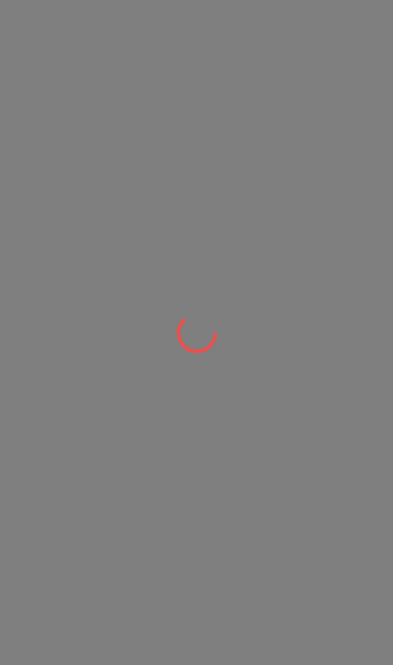 scroll, scrollTop: 0, scrollLeft: 0, axis: both 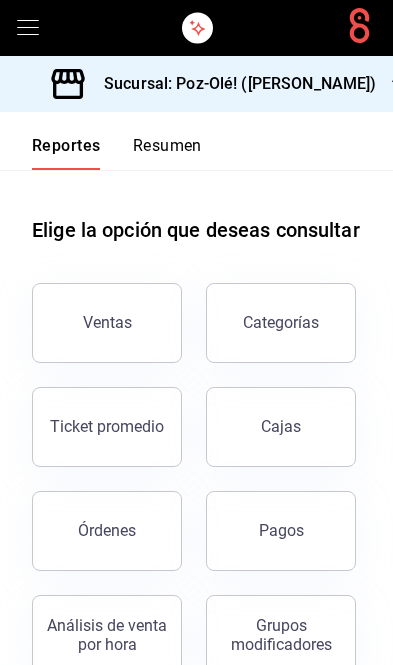 click on "Ventas" at bounding box center (107, 323) 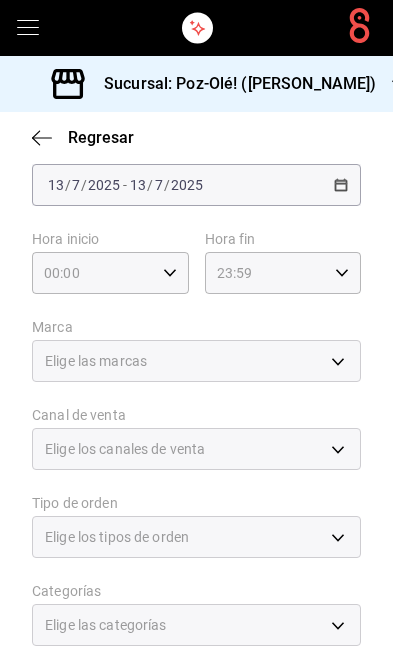 scroll, scrollTop: 161, scrollLeft: 0, axis: vertical 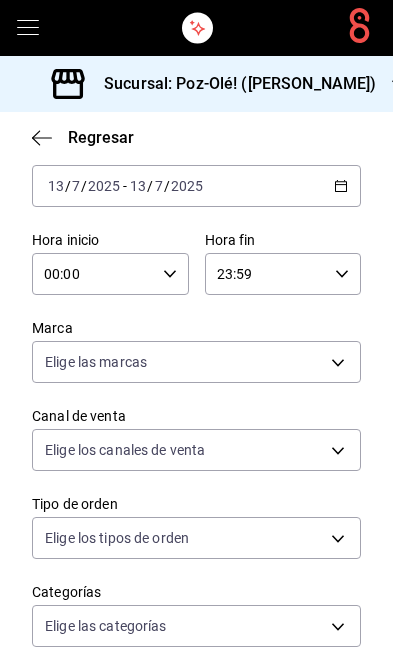 click 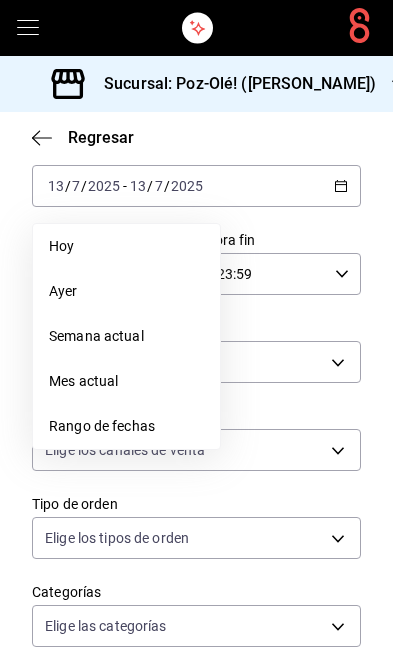 click on "Mes actual" at bounding box center [126, 381] 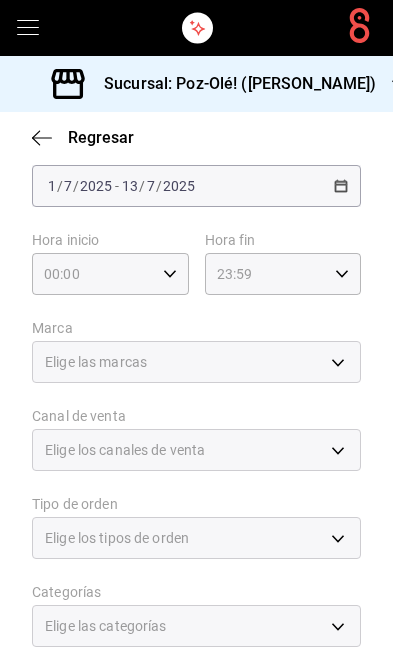 scroll, scrollTop: 212, scrollLeft: 0, axis: vertical 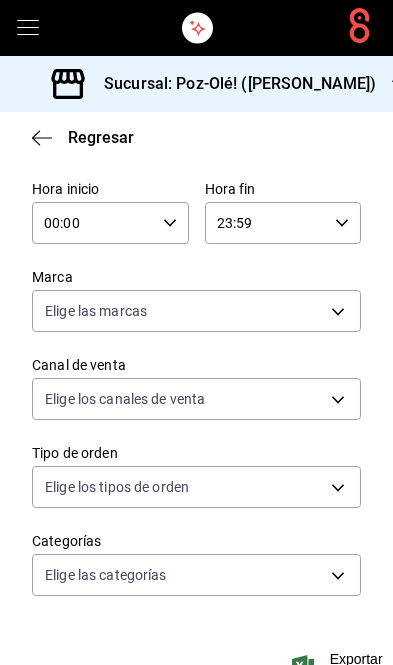 click on "Sucursal: Poz-Olé! (Zavaleta) Regresar Ventas Los artículos listados no incluyen descuentos de orden y el filtro de fechas está limitado a un máximo de 31 días. Fecha 2025-07-01 1 / 7 / 2025 - 2025-07-13 13 / 7 / 2025 Hora inicio 00:00 Hora inicio Hora fin 23:59 Hora fin Marca Elige las marcas Canal de venta Elige los canales de venta Tipo de orden Elige los tipos de orden Categorías Elige las categorías Ver resumen Ver ventas Ver cargos Exportar a Excel Resumen Total artículos Da clic en la fila para ver el detalle por tipo de artículo + $60,851.00 Cargos por servicio + $0.00 Venta bruta = $60,851.00 Descuentos totales - $1,521.00 Certificados de regalo - $0.00 Venta total = $59,330.00 Impuestos - $8,183.45 Venta neta = $51,146.55 GANA 1 MES GRATIS EN TU SUSCRIPCIÓN AQUÍ Ver video tutorial Ir a video Visitar centro de ayuda (81) 2046 6363 soporte@parrotsoftware.io Visitar centro de ayuda (81) 2046 6363 soporte@parrotsoftware.io" at bounding box center (196, 332) 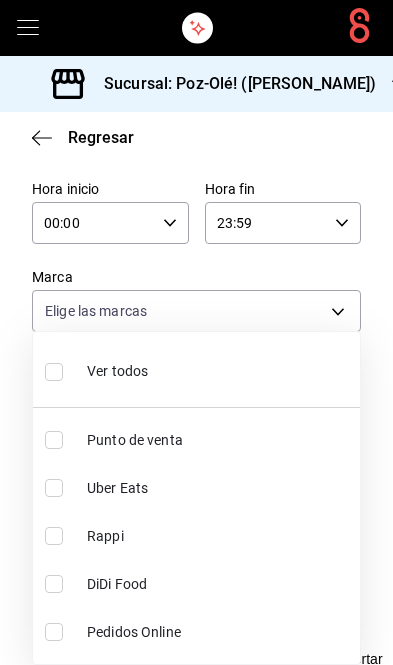 click at bounding box center (196, 332) 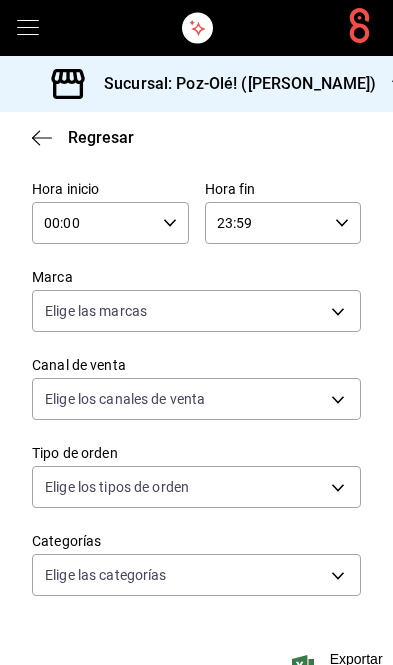 click on "Ver todos Punto de venta Uber Eats Rappi DiDi Food Pedidos Online" at bounding box center [196, 332] 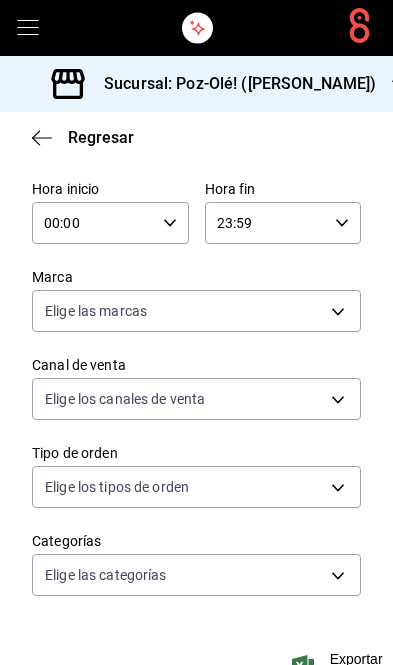 click on "Fecha 2025-07-01 1 / 7 / 2025 - 2025-07-13 13 / 7 / 2025 Hora inicio 00:00 Hora inicio Hora fin 23:59 Hora fin Marca Elige las marcas Canal de venta Elige los canales de venta Tipo de orden Elige los tipos de orden Categorías Elige las categorías" at bounding box center [196, 356] 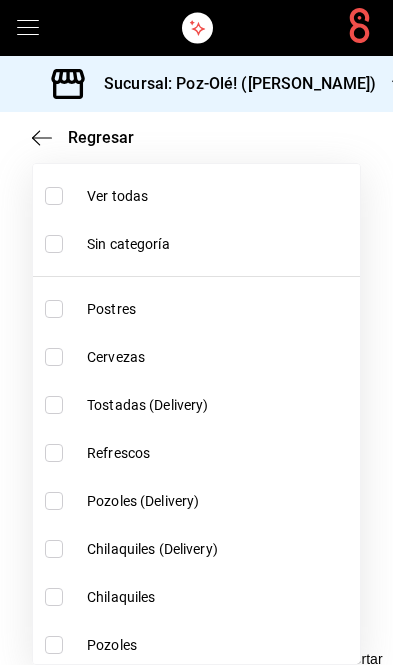 click at bounding box center [54, 309] 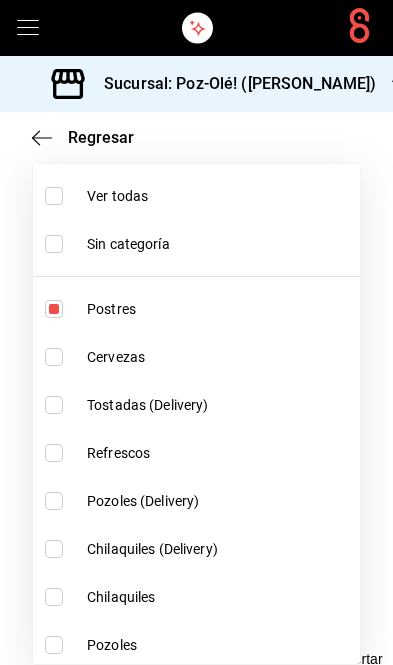 scroll, scrollTop: -1, scrollLeft: 0, axis: vertical 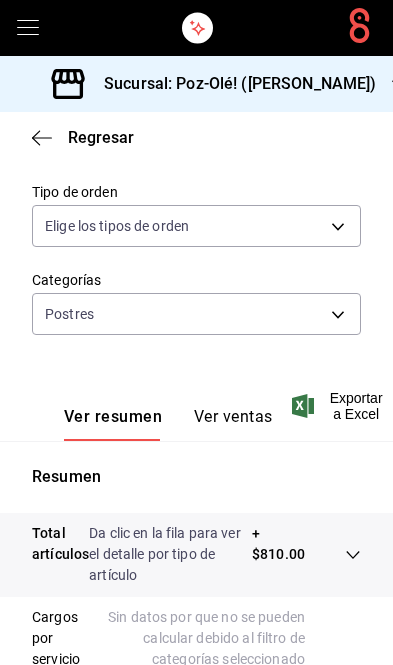 click on "Ver ventas" at bounding box center [233, 424] 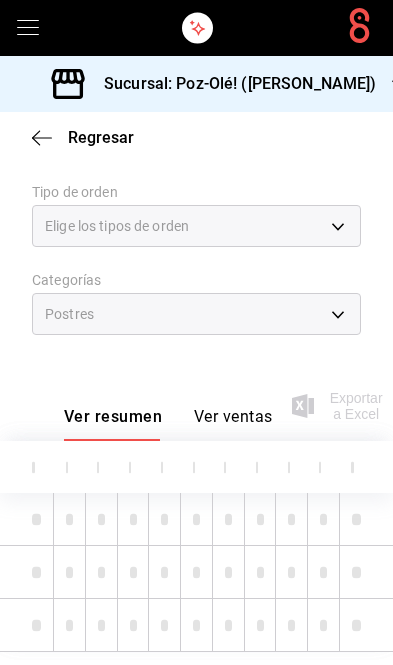 scroll, scrollTop: 415, scrollLeft: 0, axis: vertical 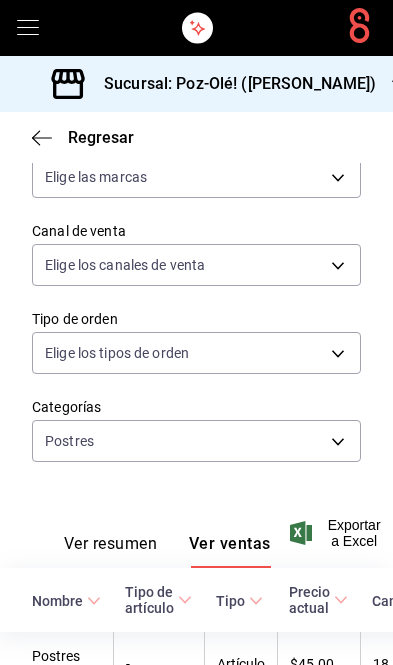 click on "Artículo" at bounding box center (240, 664) 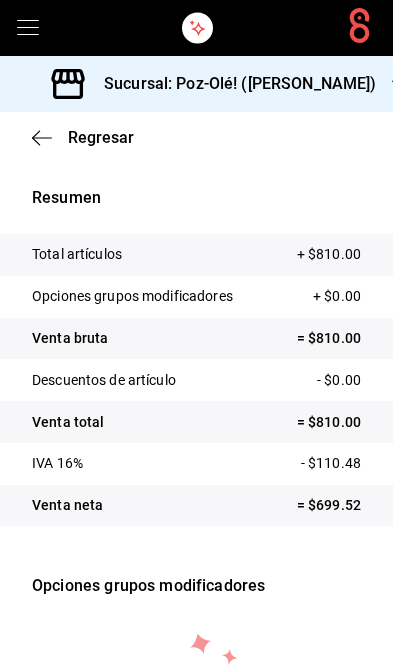 scroll, scrollTop: 46, scrollLeft: 0, axis: vertical 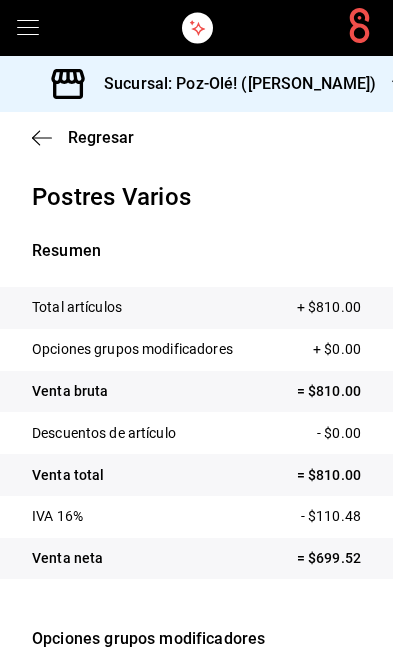 click 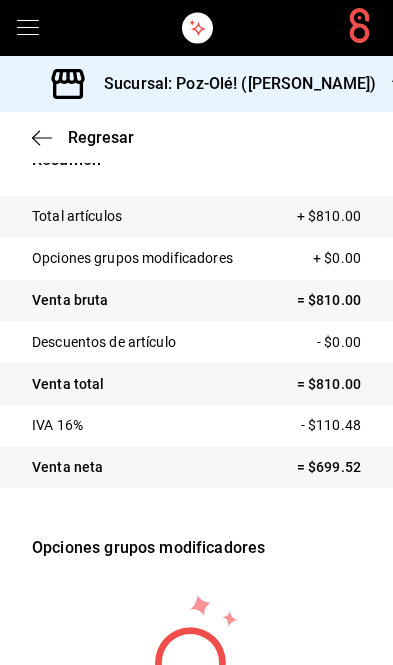 scroll, scrollTop: 104, scrollLeft: 0, axis: vertical 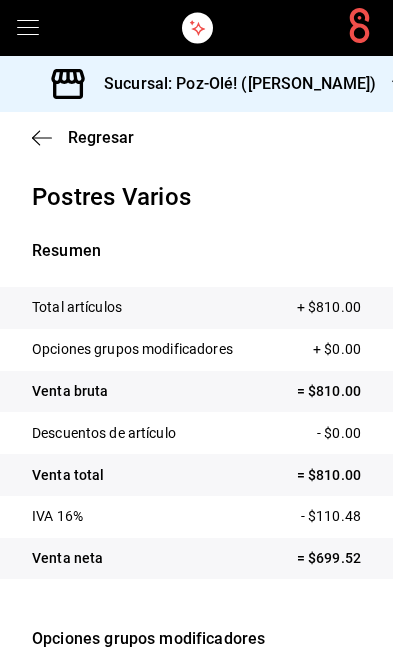 click on "Regresar" at bounding box center [101, 137] 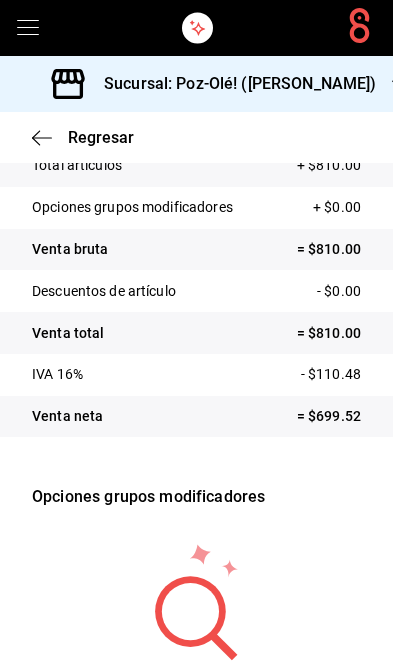 click 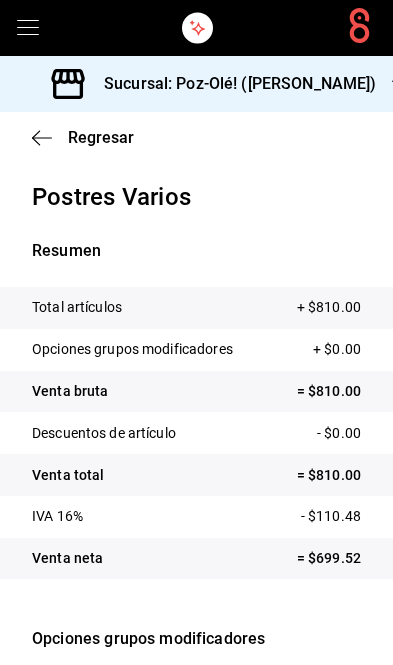 scroll, scrollTop: 0, scrollLeft: 0, axis: both 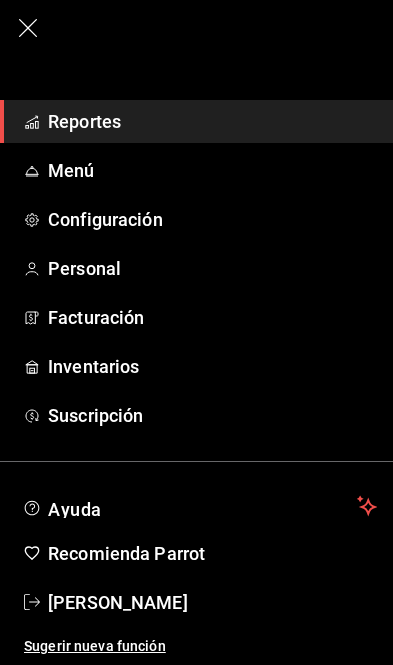click 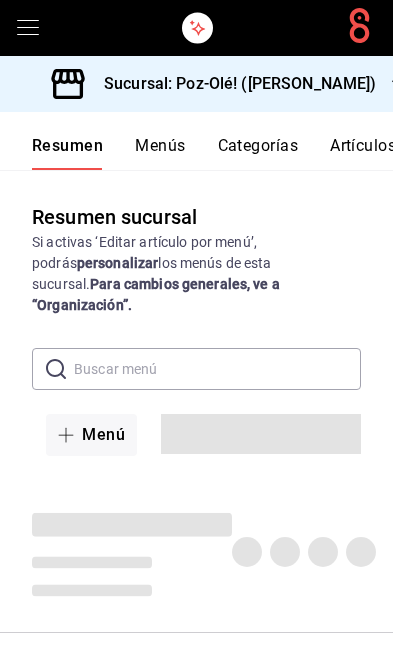 click on "Sucursal: Poz-Olé! ([PERSON_NAME])" at bounding box center (216, 84) 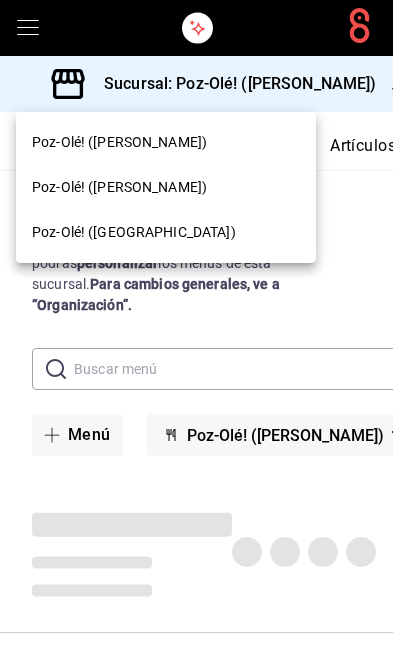 click at bounding box center [196, 332] 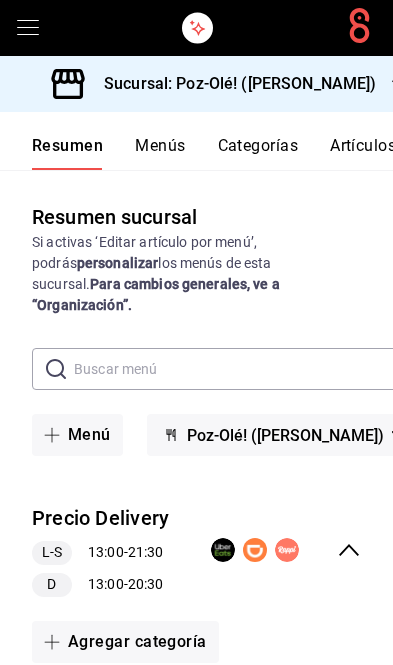 click 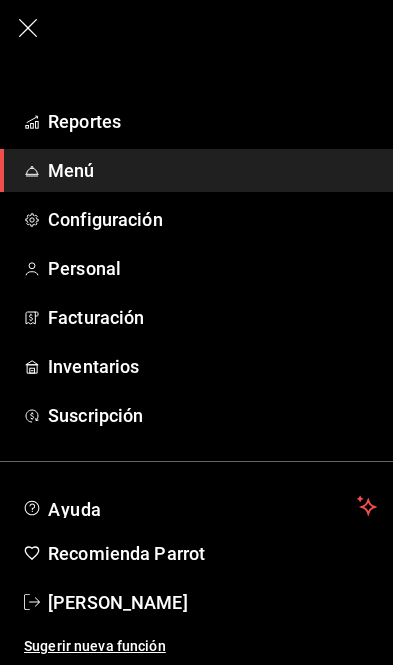 click 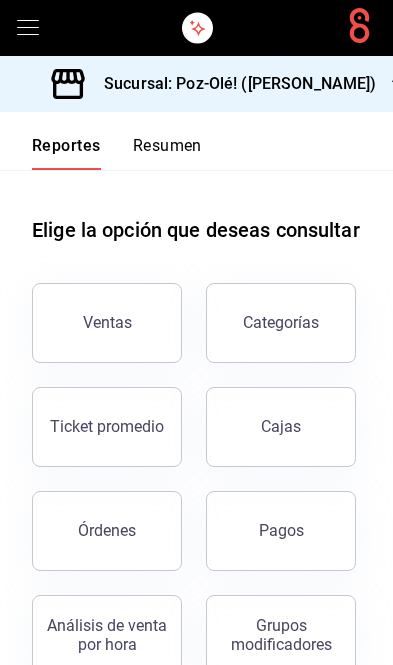 click on "Ventas" at bounding box center [107, 323] 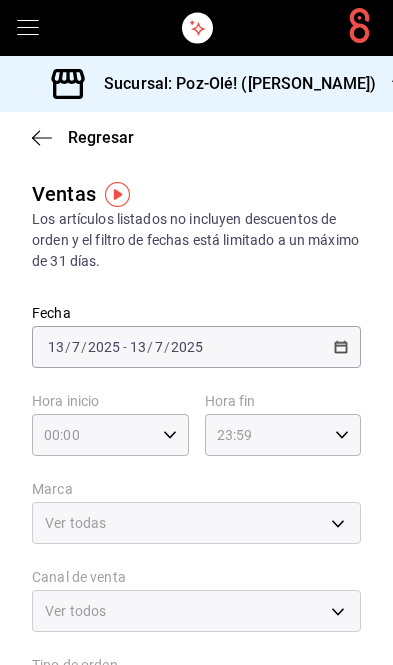 click on "2025-07-13 13 / 7 / 2025 - 2025-07-13 13 / 7 / 2025" at bounding box center (196, 347) 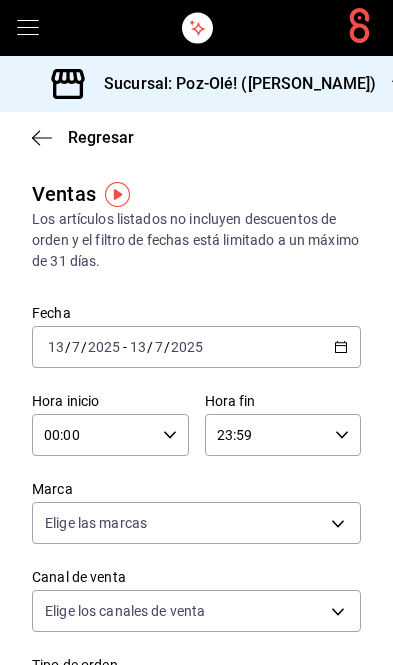 click 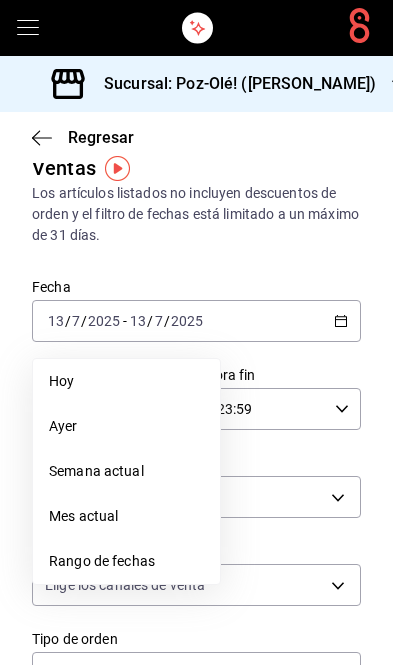 scroll, scrollTop: 28, scrollLeft: 0, axis: vertical 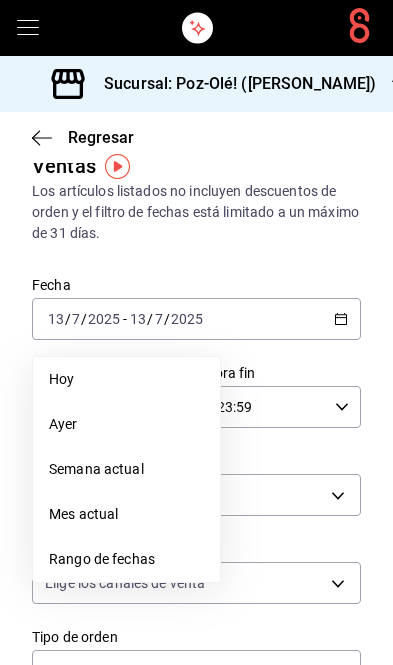 click on "Mes actual" at bounding box center (126, 514) 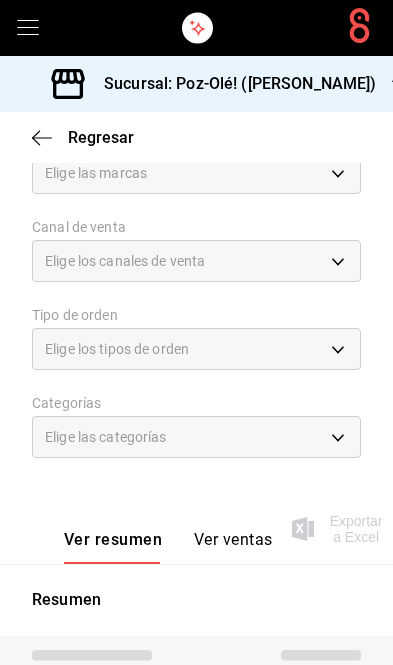 scroll, scrollTop: 353, scrollLeft: 0, axis: vertical 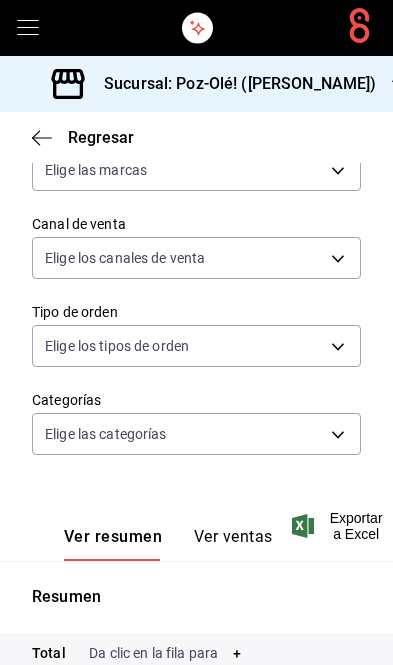 click on "Sucursal: Poz-Olé! (Zavaleta) Regresar Ventas Los artículos listados no incluyen descuentos de orden y el filtro de fechas está limitado a un máximo de 31 días. Fecha 2025-07-01 1 / 7 / 2025 - 2025-07-13 13 / 7 / 2025 Hora inicio 00:00 Hora inicio Hora fin 23:59 Hora fin Marca Elige las marcas Canal de venta Elige los canales de venta Tipo de orden Elige los tipos de orden Categorías Elige las categorías Ver resumen Ver ventas Ver cargos Exportar a Excel Resumen Total artículos Da clic en la fila para ver el detalle por tipo de artículo + $60,851.00 Cargos por servicio + $0.00 Venta bruta = $60,851.00 Descuentos totales - $1,521.00 Certificados de regalo - $0.00 Venta total = $59,330.00 Impuestos - $8,183.45 Venta neta = $51,146.55 GANA 1 MES GRATIS EN TU SUSCRIPCIÓN AQUÍ Ver video tutorial Ir a video Visitar centro de ayuda (81) 2046 6363 soporte@parrotsoftware.io Visitar centro de ayuda (81) 2046 6363 soporte@parrotsoftware.io" at bounding box center (196, 332) 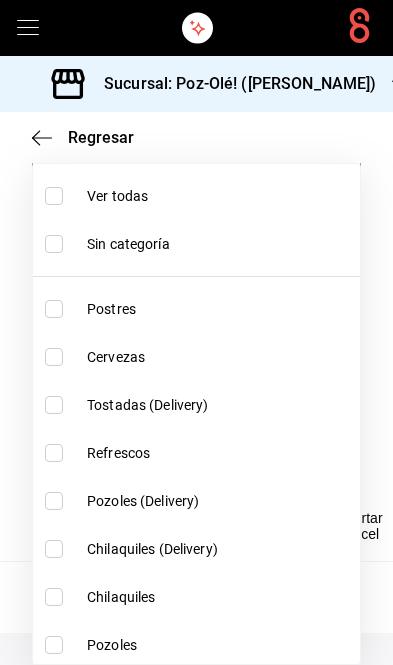 click at bounding box center (54, 309) 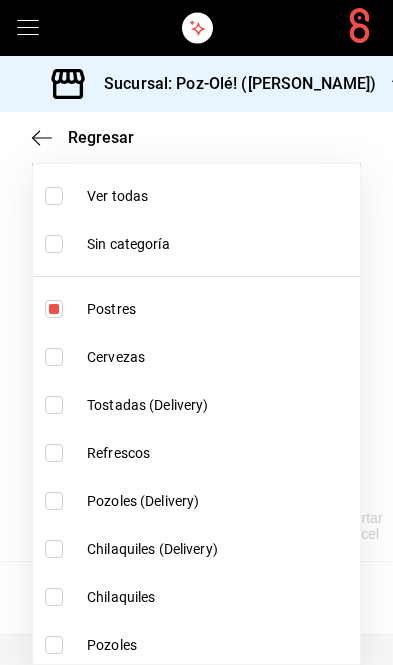 click at bounding box center [196, 332] 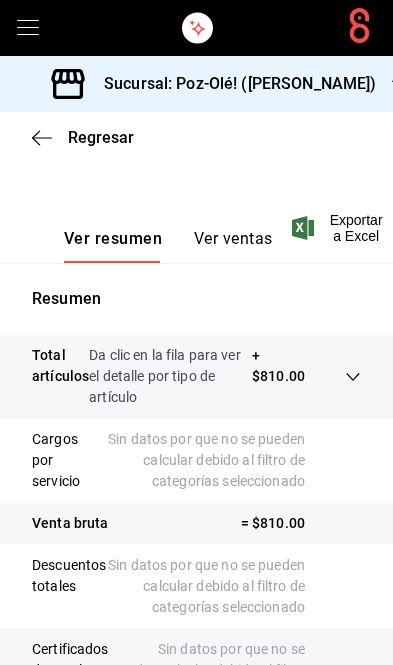 scroll, scrollTop: 645, scrollLeft: 0, axis: vertical 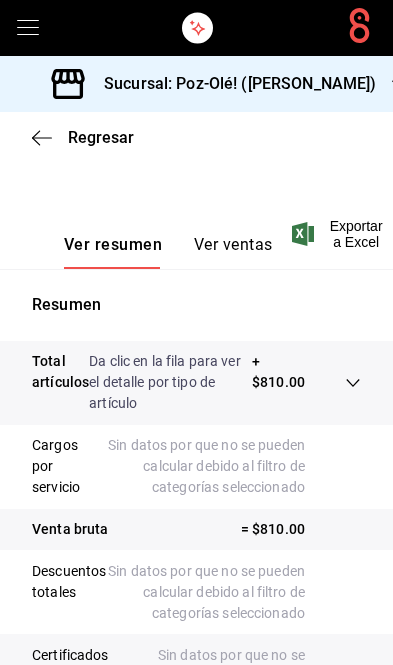 click on "Ver ventas" at bounding box center [233, 252] 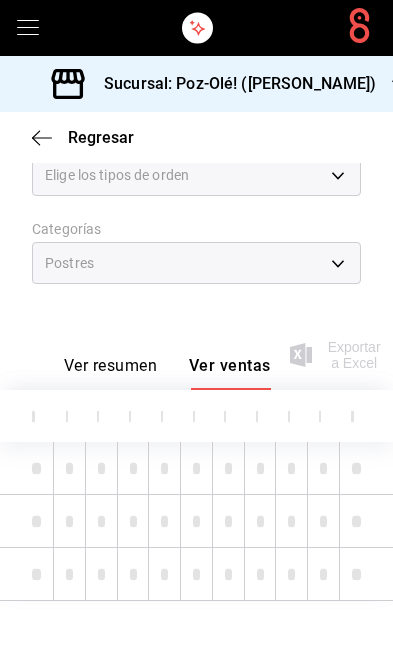 scroll, scrollTop: 415, scrollLeft: 0, axis: vertical 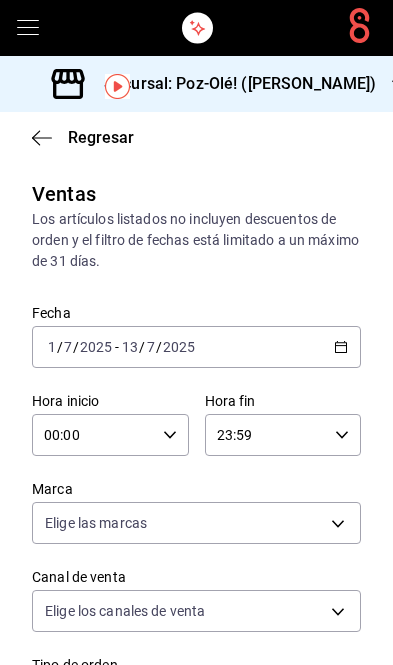 click on "Regresar" at bounding box center (196, 137) 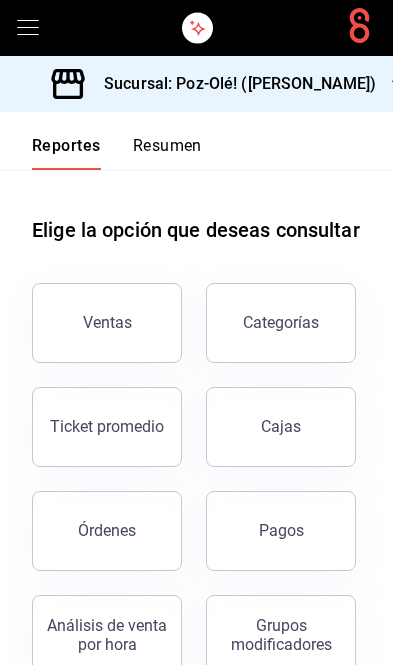 click 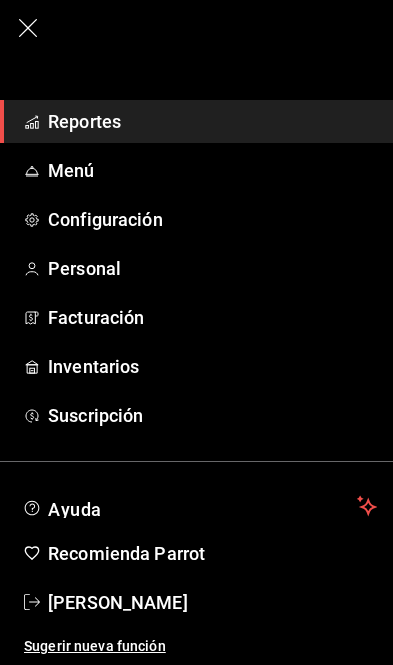 click on "Inventarios" at bounding box center [212, 366] 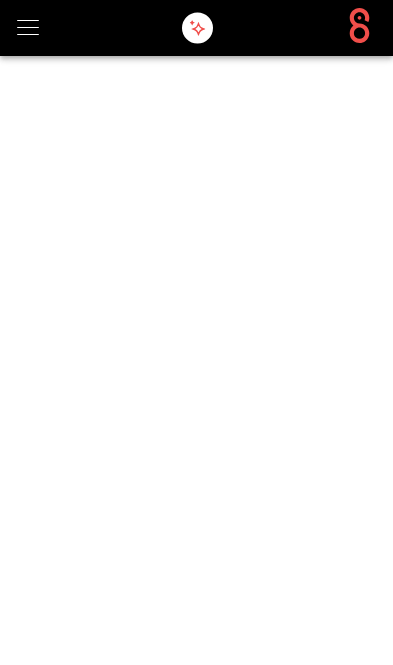 scroll, scrollTop: 0, scrollLeft: 0, axis: both 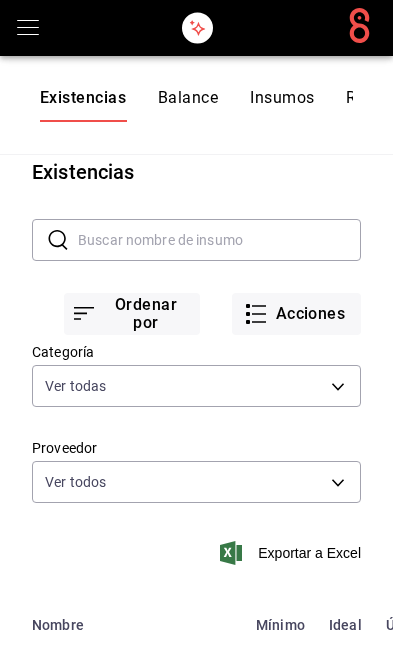 click on "Acciones" at bounding box center (296, 314) 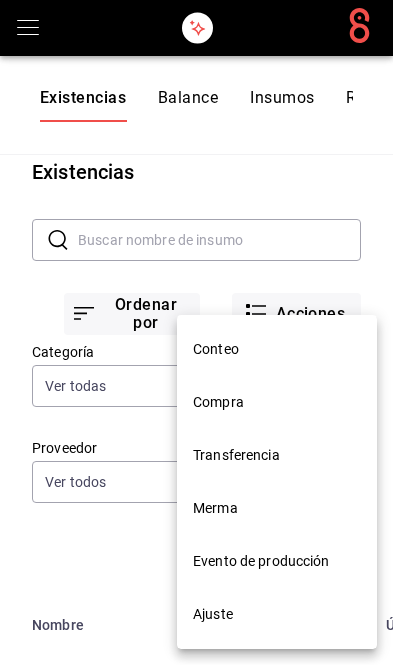 click at bounding box center (196, 332) 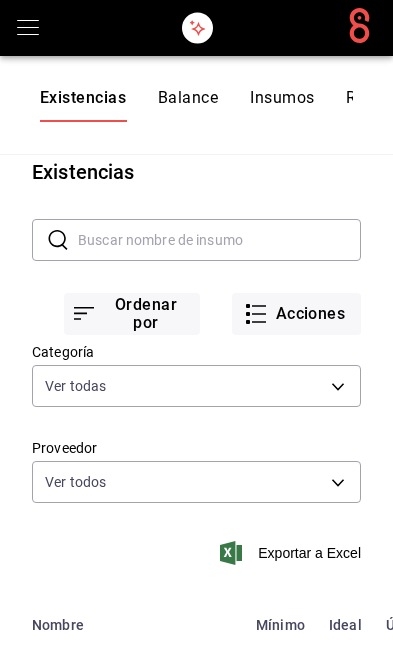 click at bounding box center [219, 240] 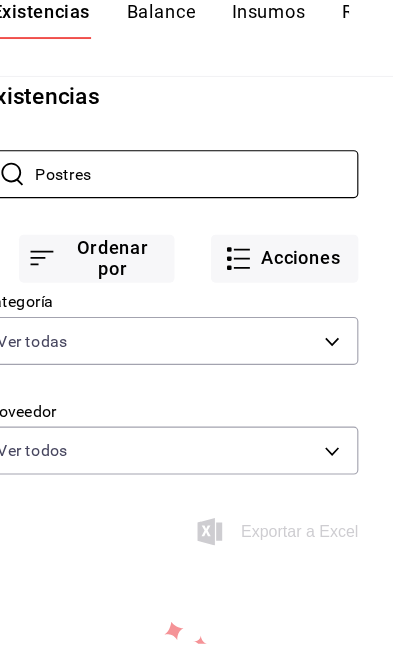 type on "Postres" 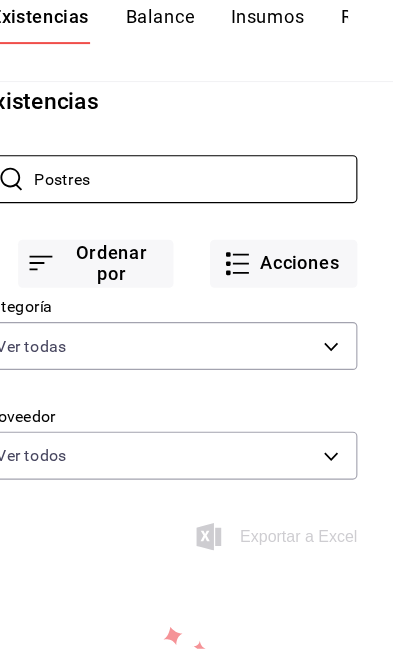 scroll, scrollTop: 0, scrollLeft: 0, axis: both 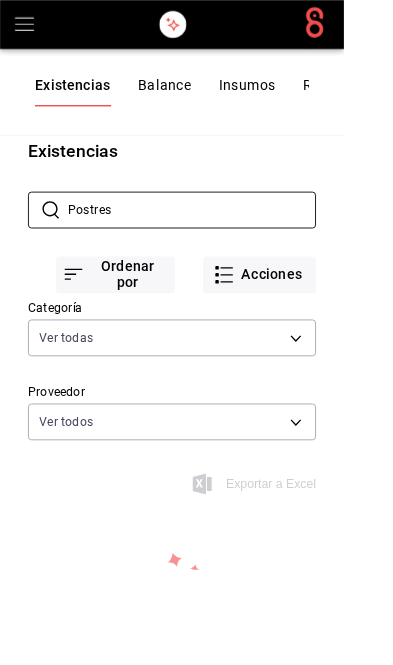 click on "Postres" at bounding box center [219, 240] 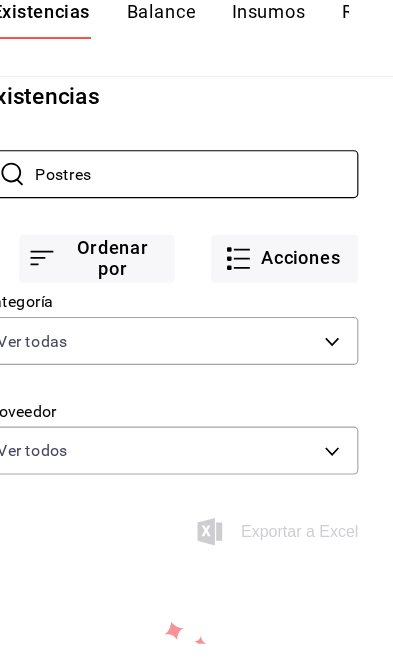 click on "Acciones" at bounding box center [296, 314] 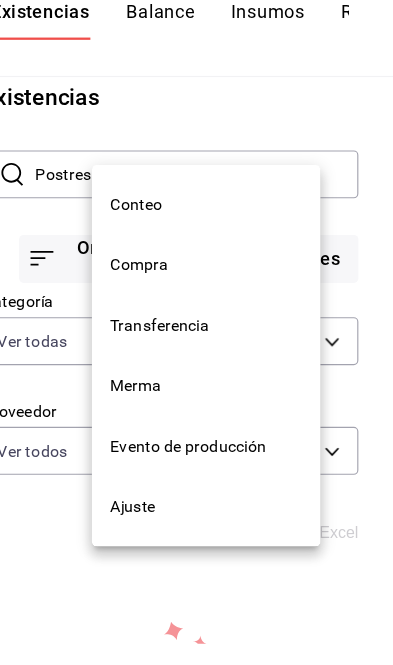 scroll, scrollTop: 5, scrollLeft: 0, axis: vertical 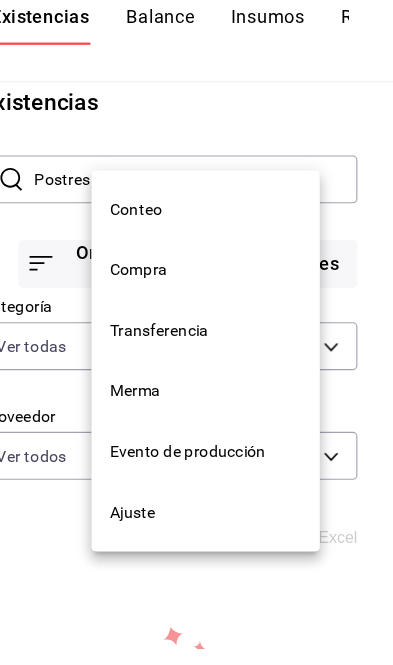 click at bounding box center (196, 332) 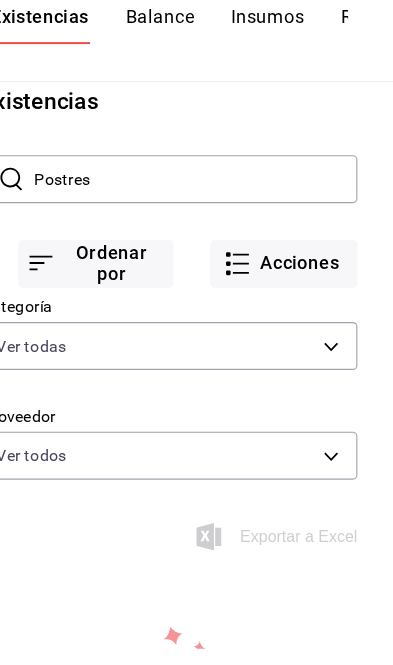 click on "Poz-Olé! (Zavaleta) Cambiar a organización Existencias Balance Insumos Recetas Otros Existencias ​ Postres ​ Ordenar por Acciones Categoría Ver todas d676893f-1eff-4afc-89d5-be7931405371,64c67766-f765-4080-8c3b-6b73adc83a6f,5c5041bb-a5f2-4fee-a852-9518eaaaed63,a9ecc625-3e6e-4f3a-af89-b6f5851c2aa6,664a98cc-303f-4457-ad6a-208424c1b37e,36a74587-1017-4fd3-9202-a42460c92c41,6f6df9d1-7af3-447f-bdad-717510cfd3a0,5edf9950-3e7b-46be-983e-759299c0bd72,a0016c89-fc40-4d14-a13f-f79d9adf0461,641e80c7-81a0-4fcb-acf7-bf130a73799a,7c441fcf-f04e-4a9e-887d-7e4510957efa Proveedor Ver todos Exportar a Excel No se han encontrado resultados. Parece que no podemos encontrar ningún resultado basado en su búsqueda, intenta de nuevo. GANA 1 MES GRATIS EN TU SUSCRIPCIÓN AQUÍ Visitar centro de ayuda (81) 2046 6363 soporte@parrotsoftware.io Visitar centro de ayuda (81) 2046 6363 soporte@parrotsoftware.io" at bounding box center [196, 325] 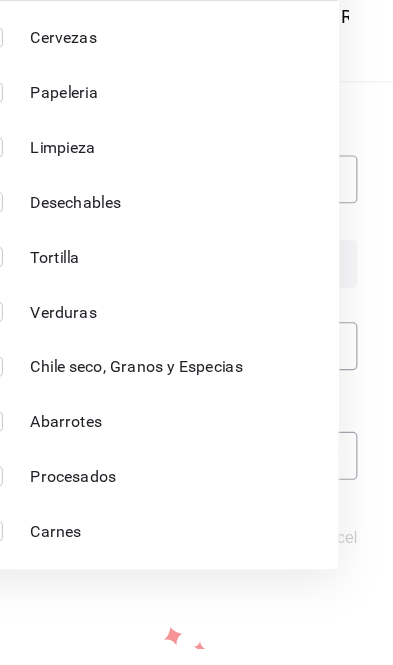 scroll, scrollTop: 0, scrollLeft: 0, axis: both 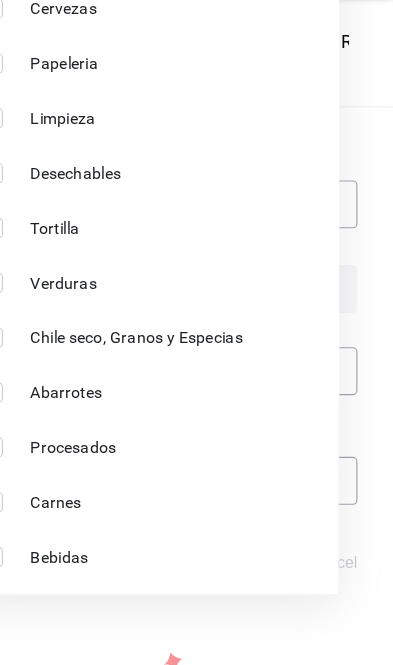 click on "Procesados" at bounding box center (201, 453) 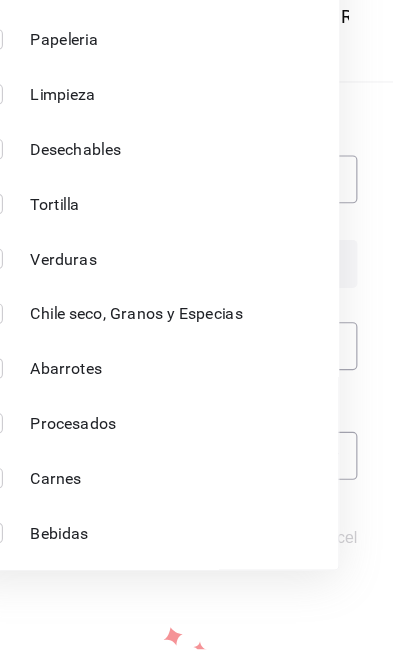 scroll, scrollTop: 94, scrollLeft: 0, axis: vertical 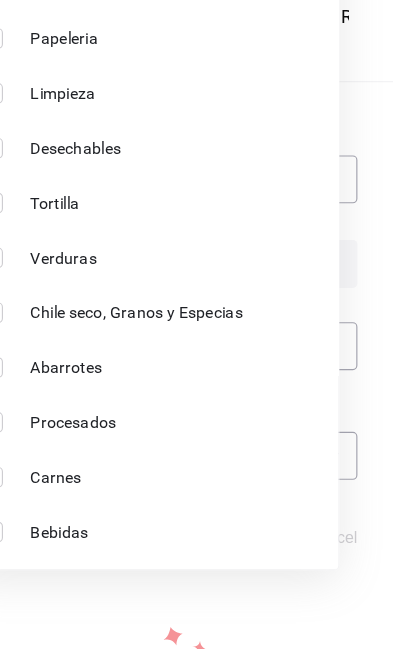 click at bounding box center [196, 332] 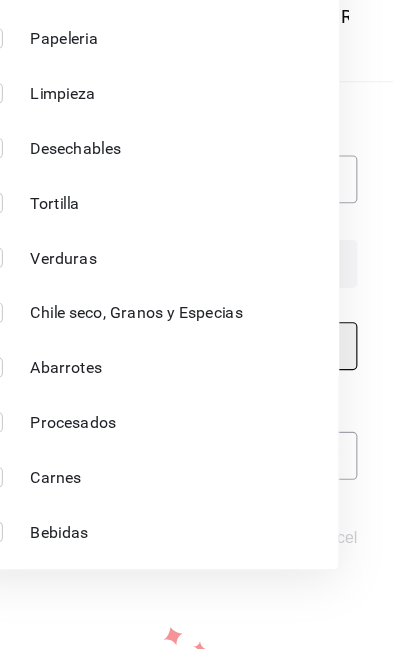 scroll, scrollTop: 27, scrollLeft: 0, axis: vertical 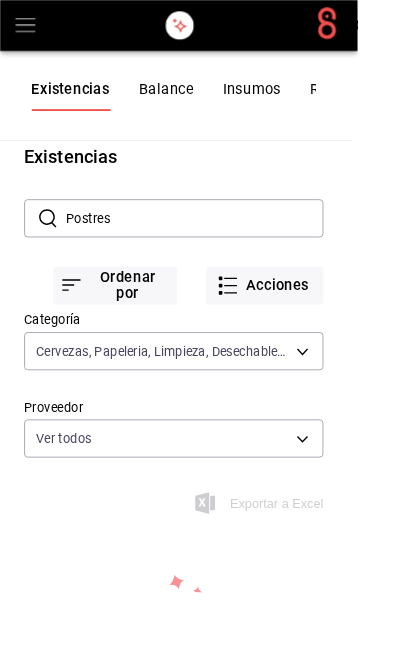 click on "Acciones" at bounding box center [291, 314] 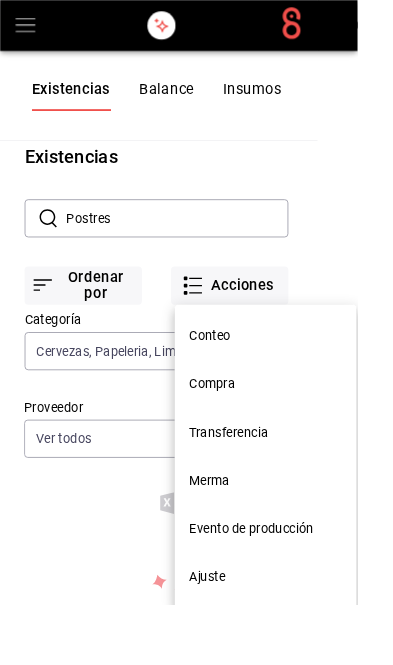 click on "Ajuste" at bounding box center (292, 634) 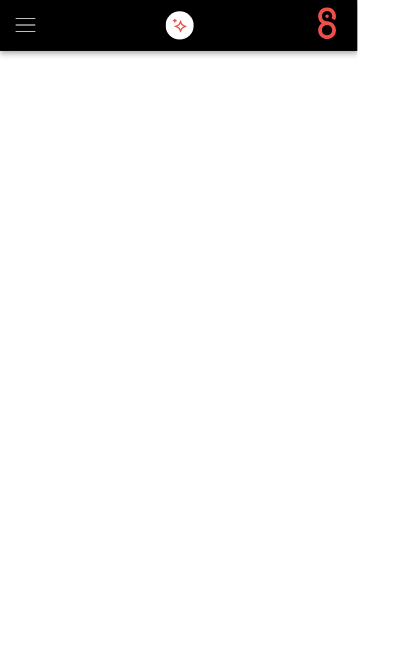 scroll, scrollTop: 0, scrollLeft: 0, axis: both 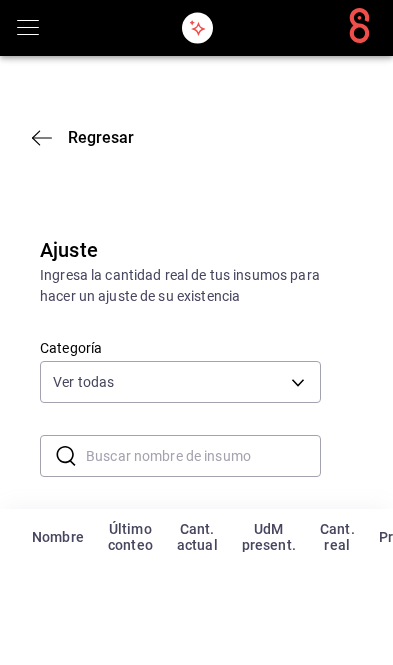 click at bounding box center (203, 456) 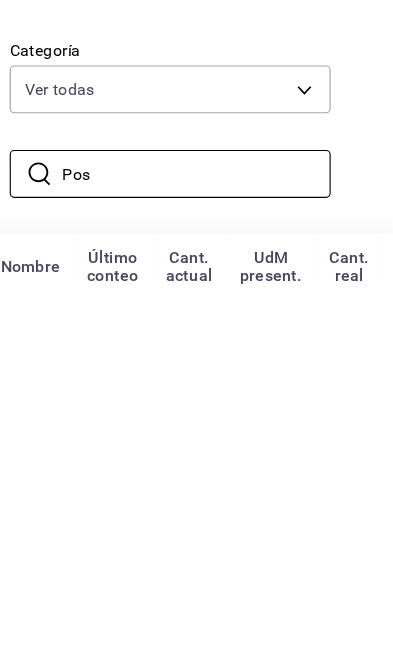 scroll, scrollTop: 0, scrollLeft: 0, axis: both 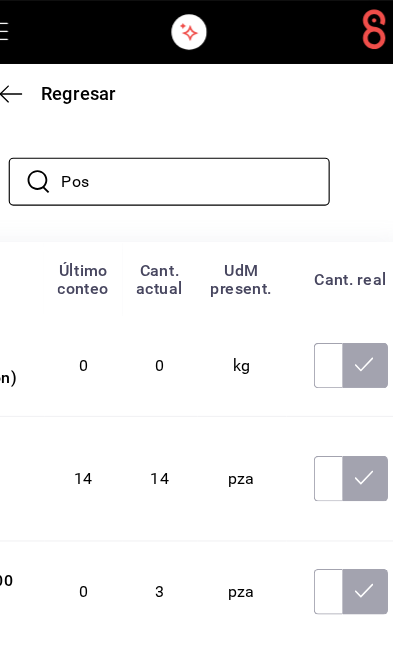 click on "Pos" at bounding box center (203, 159) 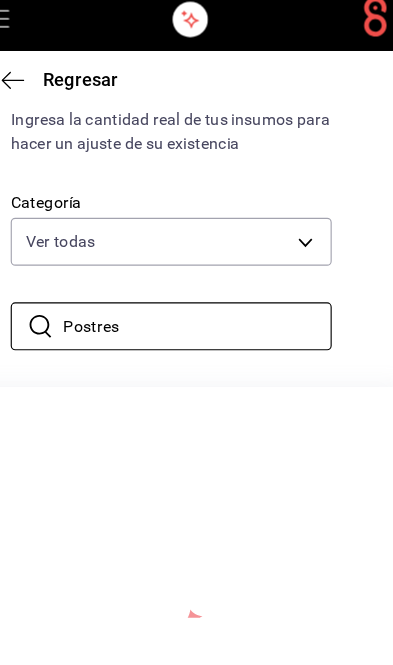 scroll, scrollTop: 140, scrollLeft: 0, axis: vertical 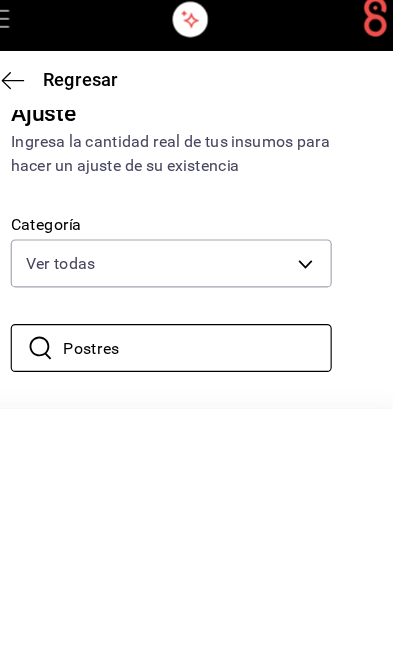 type on "Postres" 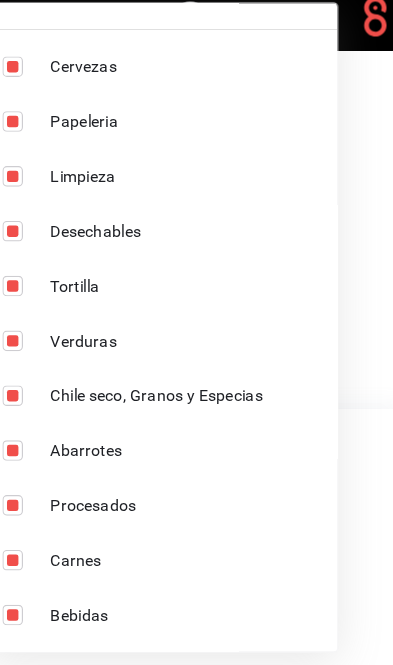 click at bounding box center (196, 332) 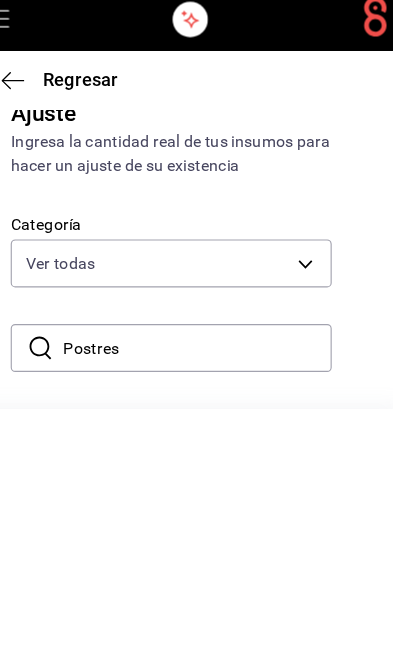 click on "Ver todo Cervezas Papeleria Limpieza Desechables Tortilla Verduras Chile seco, Granos y Especias Abarrotes Procesados Carnes Bebidas" at bounding box center (196, 332) 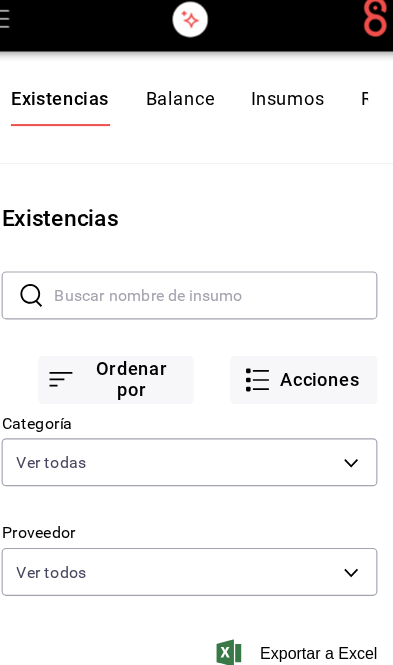 click on "Balance" at bounding box center [188, 105] 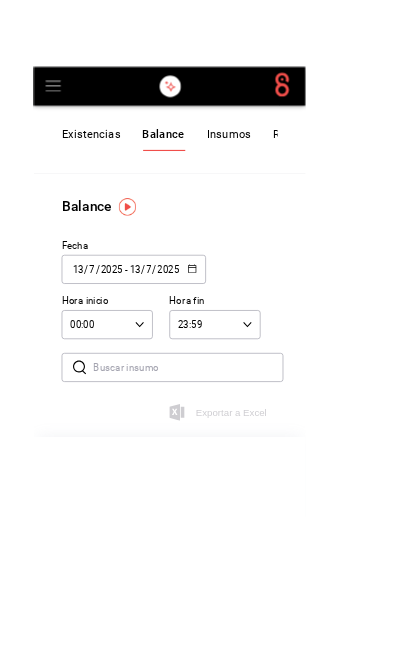 scroll, scrollTop: 0, scrollLeft: 1, axis: horizontal 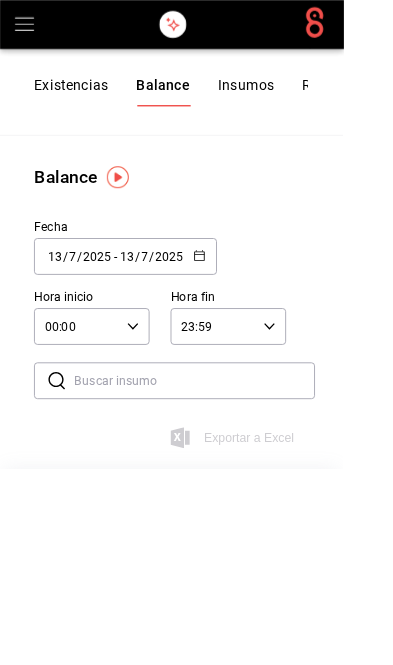 click on "Existencias" at bounding box center [81, 105] 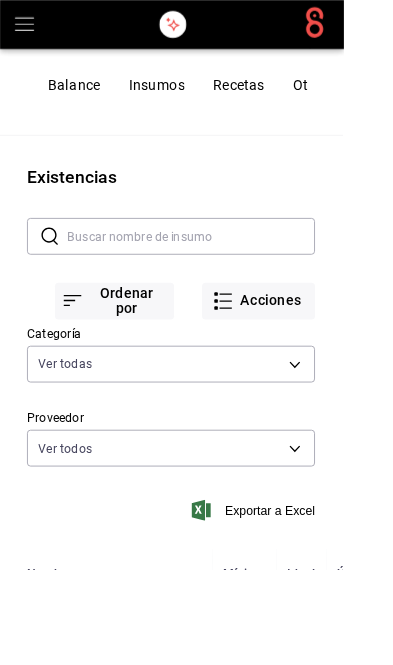 scroll, scrollTop: 0, scrollLeft: 114, axis: horizontal 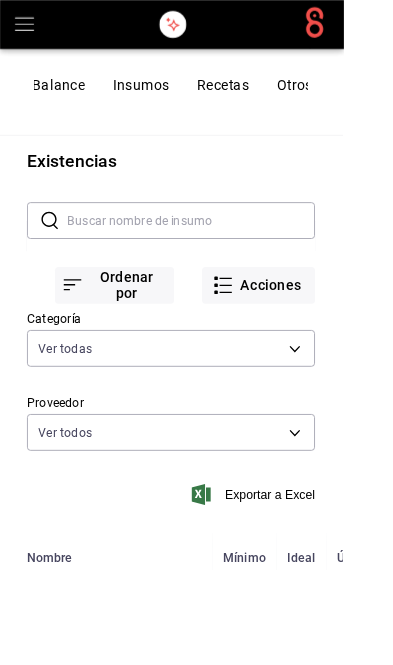 click at bounding box center (218, 252) 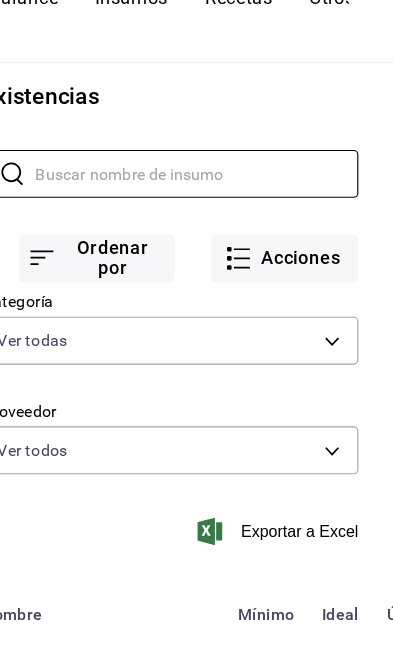 scroll, scrollTop: 0, scrollLeft: 0, axis: both 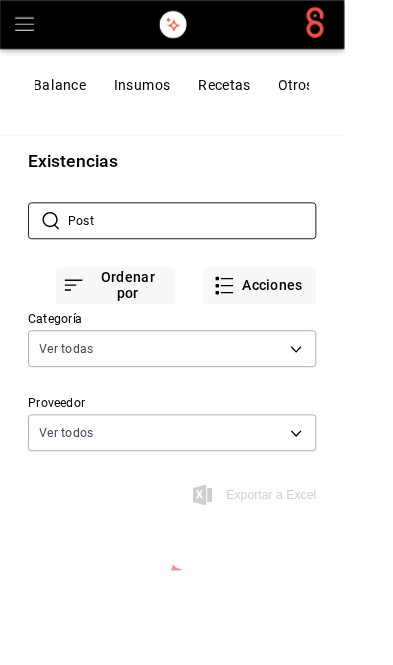 type on "Postres" 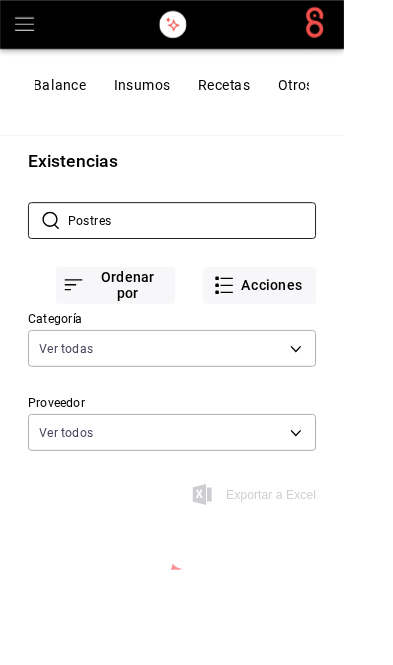 click on "Poz-Olé! (Zavaleta) Cambiar a organización Existencias Balance Insumos Recetas Otros Existencias ​ Postres ​ Ordenar por Acciones Categoría Ver todas d676893f-1eff-4afc-89d5-be7931405371,64c67766-f765-4080-8c3b-6b73adc83a6f,5c5041bb-a5f2-4fee-a852-9518eaaaed63,a9ecc625-3e6e-4f3a-af89-b6f5851c2aa6,664a98cc-303f-4457-ad6a-208424c1b37e,36a74587-1017-4fd3-9202-a42460c92c41,6f6df9d1-7af3-447f-bdad-717510cfd3a0,5edf9950-3e7b-46be-983e-759299c0bd72,a0016c89-fc40-4d14-a13f-f79d9adf0461,641e80c7-81a0-4fcb-acf7-bf130a73799a,7c441fcf-f04e-4a9e-887d-7e4510957efa Proveedor Ver todos Exportar a Excel No se han encontrado resultados. Parece que no podemos encontrar ningún resultado basado en su búsqueda, intenta de nuevo. GANA 1 MES GRATIS EN TU SUSCRIPCIÓN AQUÍ Ver video tutorial Ir a video Visitar centro de ayuda (81) 2046 6363 soporte@parrotsoftware.io Visitar centro de ayuda (81) 2046 6363 soporte@parrotsoftware.io" at bounding box center (196, 325) 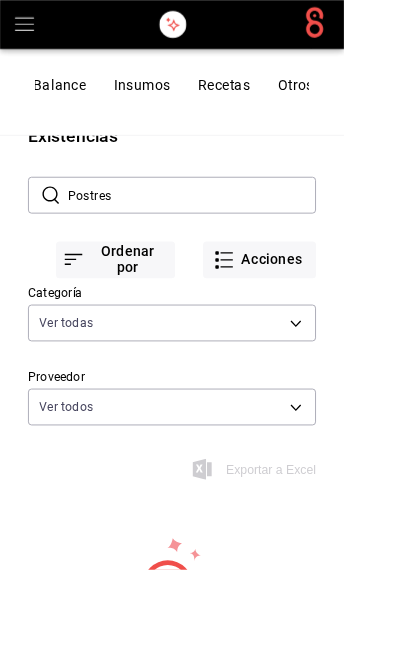 scroll, scrollTop: 25, scrollLeft: 0, axis: vertical 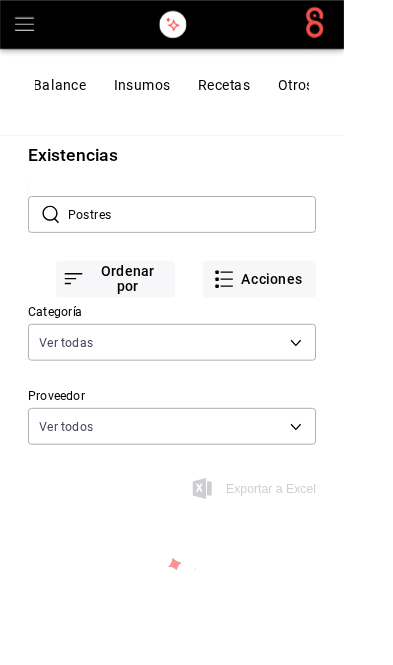 click on "Poz-Olé! (Zavaleta) Cambiar a organización Existencias Balance Insumos Recetas Otros Existencias ​ Postres ​ Ordenar por Acciones Categoría Ver todas d676893f-1eff-4afc-89d5-be7931405371,64c67766-f765-4080-8c3b-6b73adc83a6f,5c5041bb-a5f2-4fee-a852-9518eaaaed63,a9ecc625-3e6e-4f3a-af89-b6f5851c2aa6,664a98cc-303f-4457-ad6a-208424c1b37e,36a74587-1017-4fd3-9202-a42460c92c41,6f6df9d1-7af3-447f-bdad-717510cfd3a0,5edf9950-3e7b-46be-983e-759299c0bd72,a0016c89-fc40-4d14-a13f-f79d9adf0461,641e80c7-81a0-4fcb-acf7-bf130a73799a,7c441fcf-f04e-4a9e-887d-7e4510957efa Proveedor Ver todos Exportar a Excel No se han encontrado resultados. Parece que no podemos encontrar ningún resultado basado en su búsqueda, intenta de nuevo. GANA 1 MES GRATIS EN TU SUSCRIPCIÓN AQUÍ Ver video tutorial Ir a video Visitar centro de ayuda (81) 2046 6363 soporte@parrotsoftware.io Visitar centro de ayuda (81) 2046 6363 soporte@parrotsoftware.io" at bounding box center (196, 325) 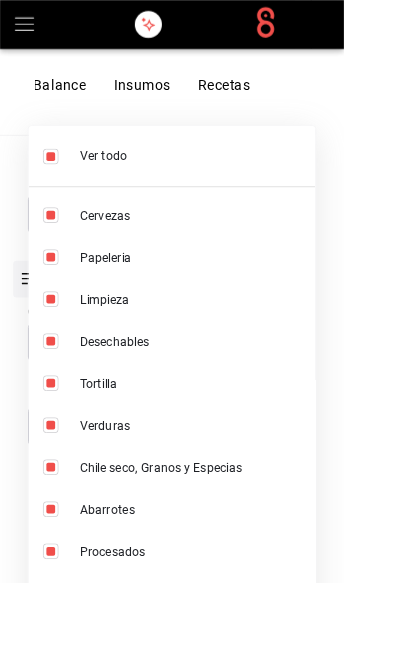 click at bounding box center [196, 332] 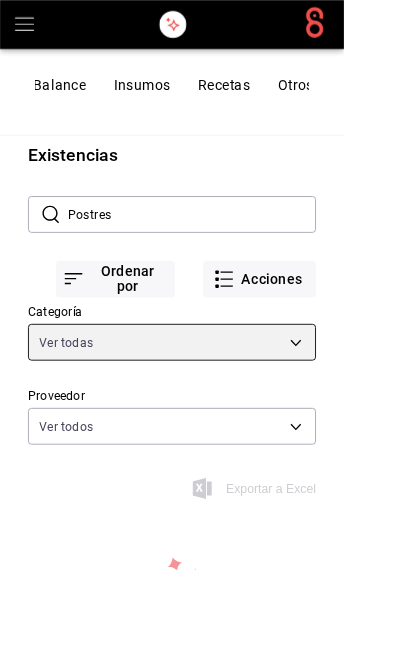 scroll, scrollTop: 0, scrollLeft: 1, axis: horizontal 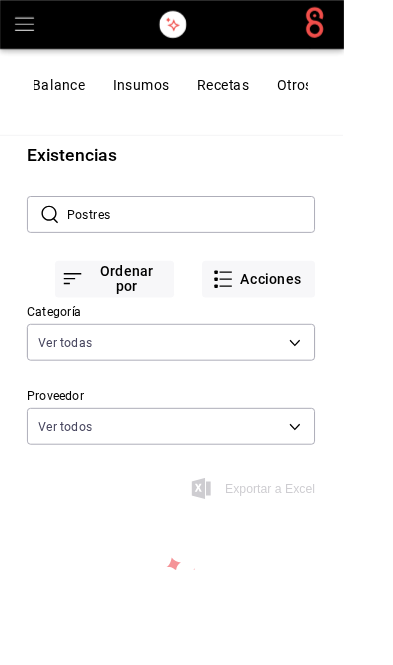 click on "Otros" at bounding box center (337, 105) 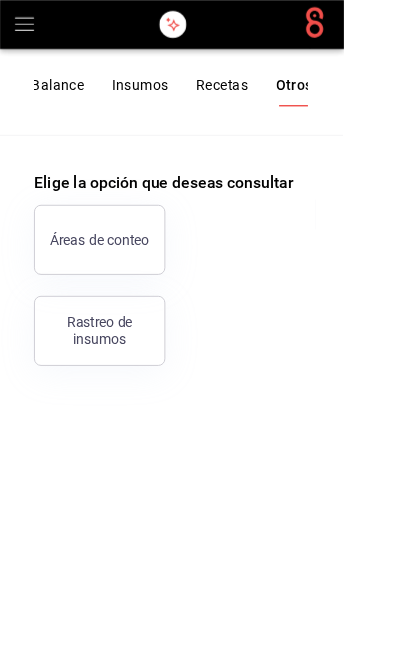scroll, scrollTop: 0, scrollLeft: 0, axis: both 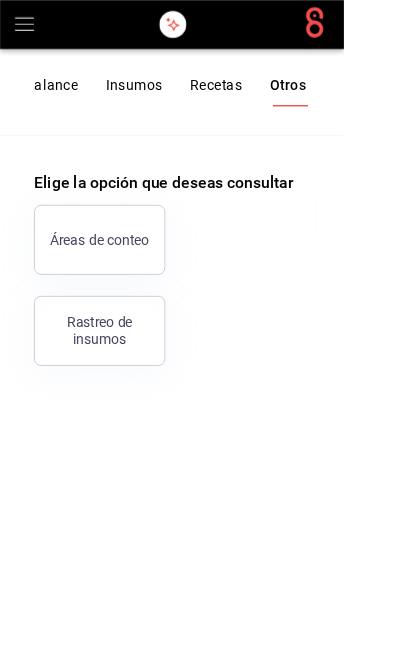 click on "Otros" at bounding box center (329, 105) 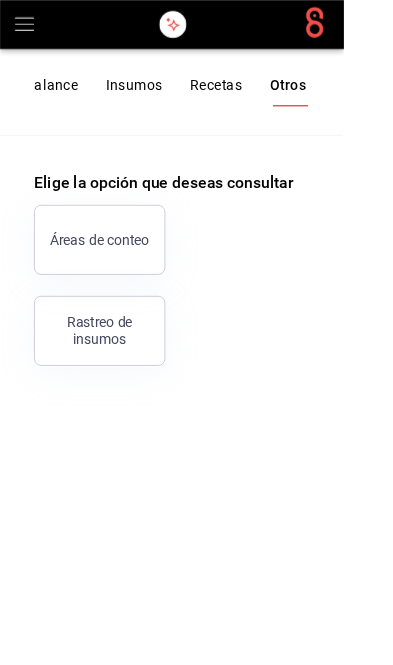 click on "Áreas de conteo" at bounding box center [114, 274] 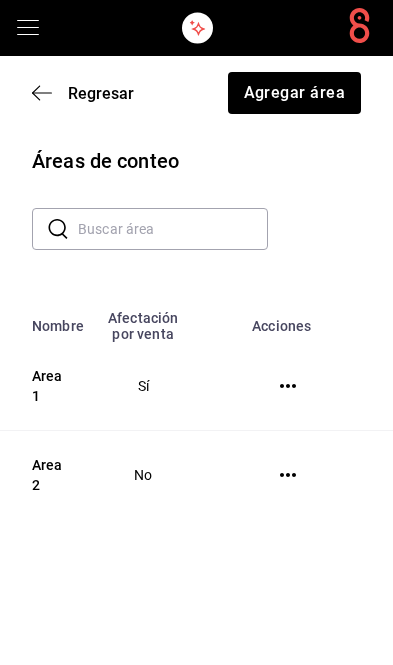 click on "Regresar Agregar área" at bounding box center [196, 93] 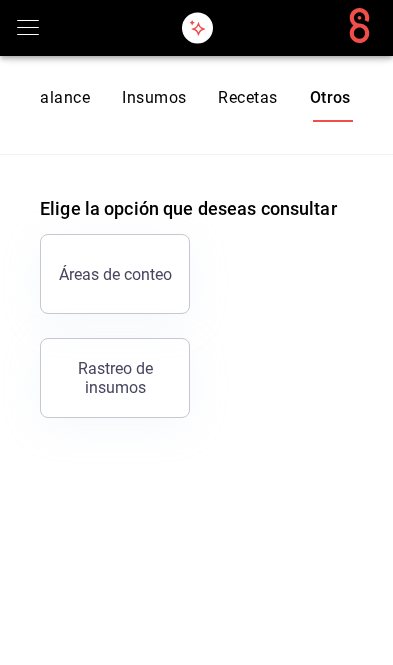 click on "Balance" at bounding box center [60, 105] 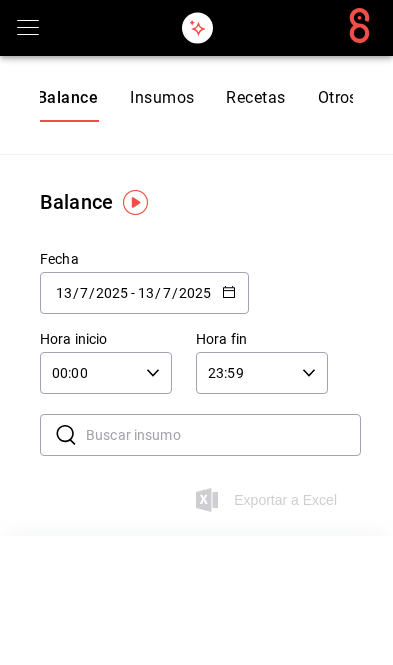 scroll, scrollTop: 0, scrollLeft: 117, axis: horizontal 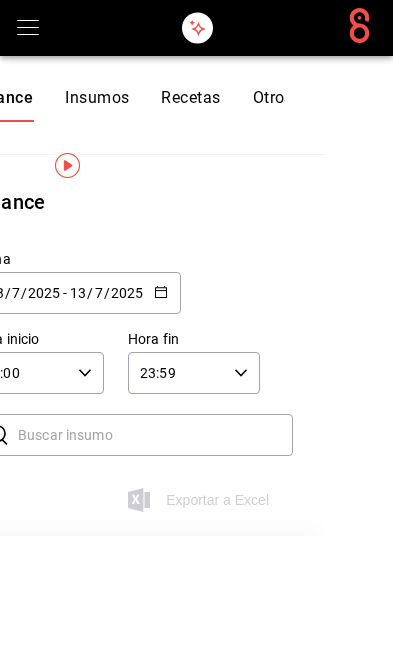 click at bounding box center [196, 28] 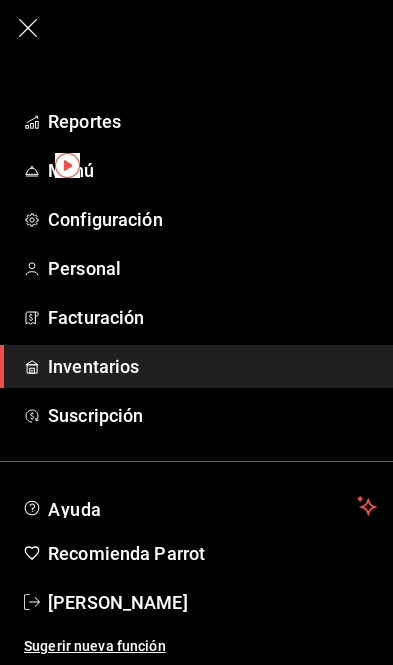 click on "Menú" at bounding box center [212, 170] 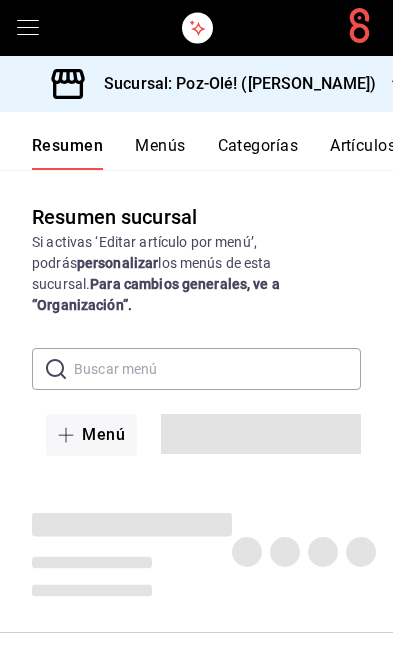 scroll, scrollTop: 37, scrollLeft: 0, axis: vertical 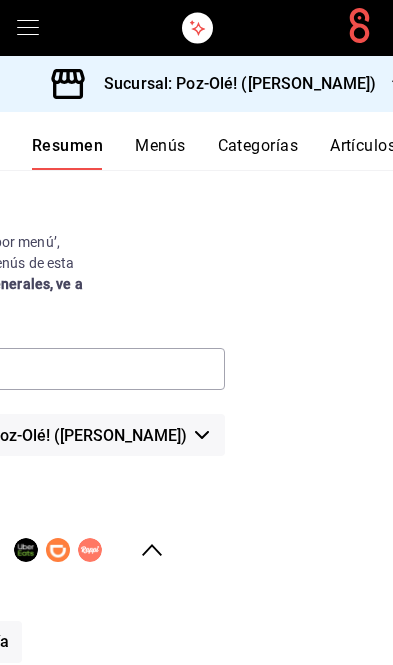 click on "Categorías" at bounding box center [258, 153] 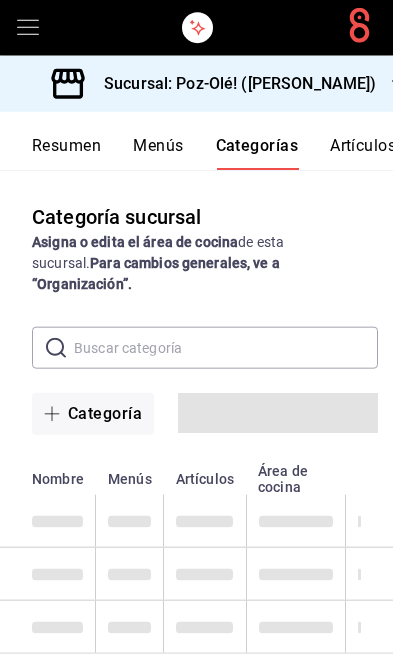 scroll, scrollTop: 108, scrollLeft: 0, axis: vertical 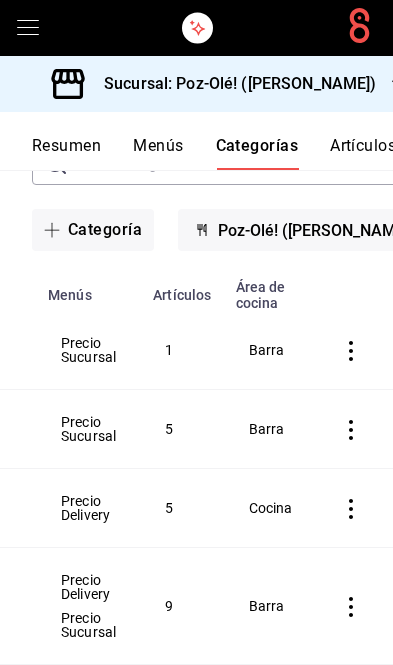 click at bounding box center [355, 350] 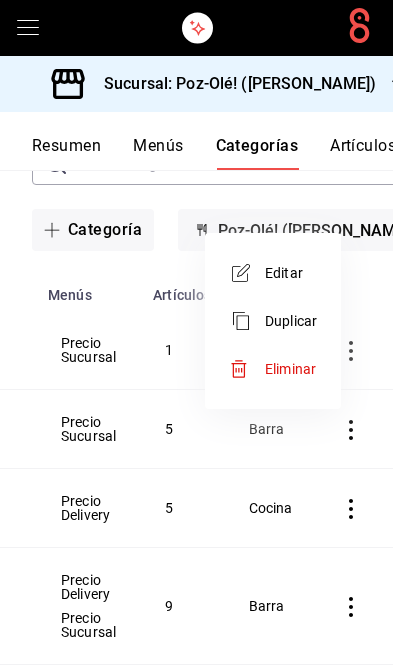 click at bounding box center [196, 332] 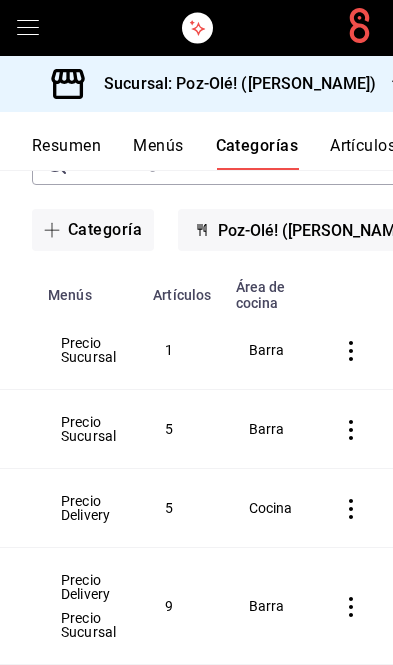 scroll, scrollTop: 0, scrollLeft: 220, axis: horizontal 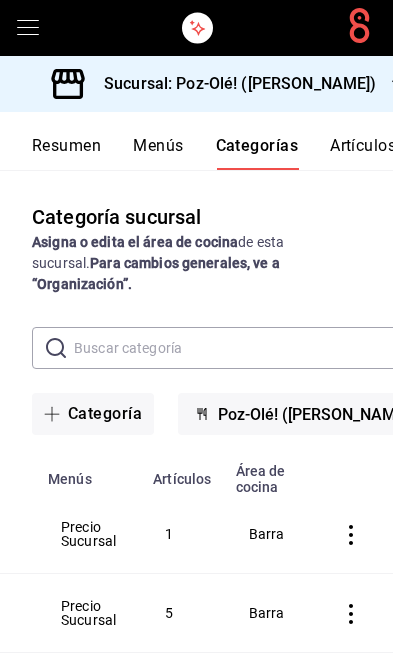 click 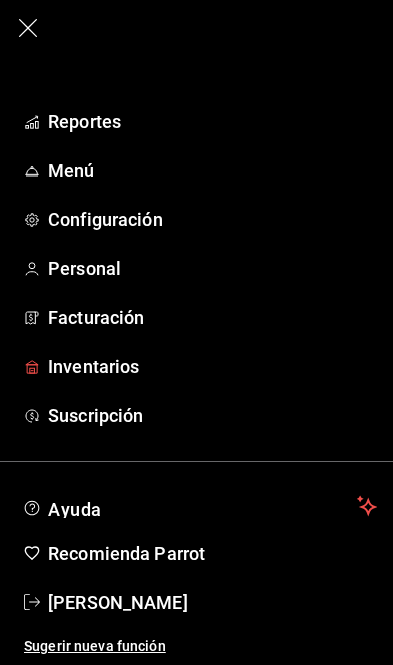 click on "Inventarios" at bounding box center (212, 366) 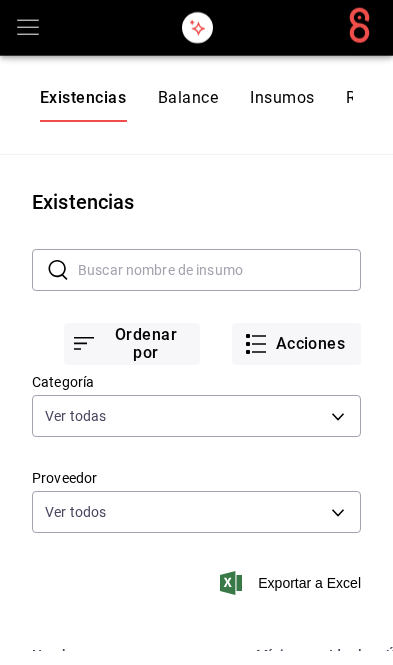 scroll, scrollTop: 94, scrollLeft: 0, axis: vertical 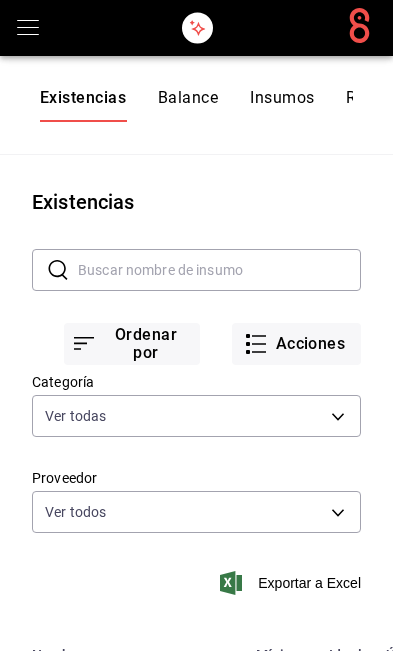 click on "Poz-Olé! (Zavaleta) Cambiar a organización Existencias Balance Insumos Recetas Otros Existencias ​ ​ Ordenar por Acciones Categoría Ver todas d676893f-1eff-4afc-89d5-be7931405371,64c67766-f765-4080-8c3b-6b73adc83a6f,5c5041bb-a5f2-4fee-a852-9518eaaaed63,a9ecc625-3e6e-4f3a-af89-b6f5851c2aa6,664a98cc-303f-4457-ad6a-208424c1b37e,36a74587-1017-4fd3-9202-a42460c92c41,6f6df9d1-7af3-447f-bdad-717510cfd3a0,5edf9950-3e7b-46be-983e-759299c0bd72,a0016c89-fc40-4d14-a13f-f79d9adf0461,641e80c7-81a0-4fcb-acf7-bf130a73799a,7c441fcf-f04e-4a9e-887d-7e4510957efa Proveedor Ver todos Exportar a Excel Nombre Mínimo Ideal Último conteo Cant. actual UdM present. Precio present. Última compra Dif. % Categoría Cápsulas Nespresso 230 ml Nespresso 10 20 0 9 pza $20.5 0% Bebidas Cerveza Negra Modelo Grupo Modelo 12 30 0 -5 pza $18.29 $21.58 17.99% Layer 1 Cervezas Cerveza Modelo Especial 355 ml Grupo Modelo 24 36 0 13 pza $18.29 $21.25 16.19% Layer 1 Cervezas Cerveza Victoria 355 ml Grupo Modelo 24 36 0 31 pza $14.36 $15.18 24" at bounding box center (196, 325) 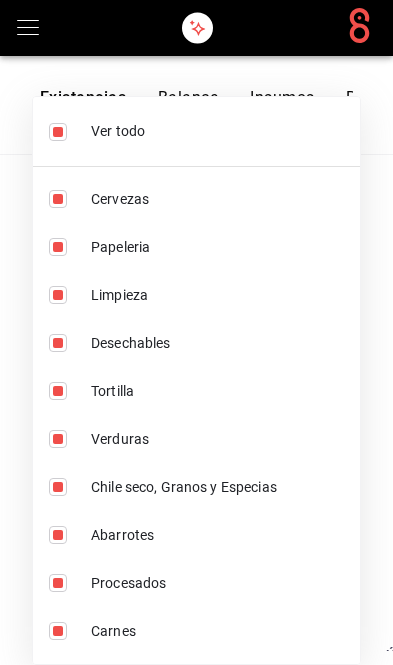 click at bounding box center (196, 332) 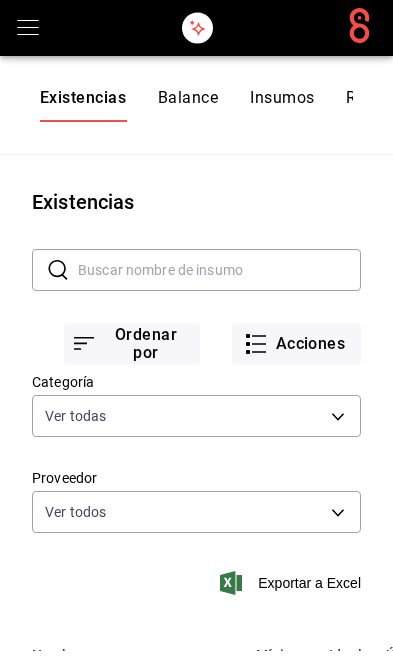 click on "​ ​ Ordenar por Acciones Categoría Ver todas d676893f-1eff-4afc-89d5-be7931405371,64c67766-f765-4080-8c3b-6b73adc83a6f,5c5041bb-a5f2-4fee-a852-9518eaaaed63,a9ecc625-3e6e-4f3a-af89-b6f5851c2aa6,664a98cc-303f-4457-ad6a-208424c1b37e,36a74587-1017-4fd3-9202-a42460c92c41,6f6df9d1-7af3-447f-bdad-717510cfd3a0,5edf9950-3e7b-46be-983e-759299c0bd72,a0016c89-fc40-4d14-a13f-f79d9adf0461,641e80c7-81a0-4fcb-acf7-bf130a73799a,7c441fcf-f04e-4a9e-887d-7e4510957efa Proveedor Ver todos Exportar a Excel" at bounding box center (196, 422) 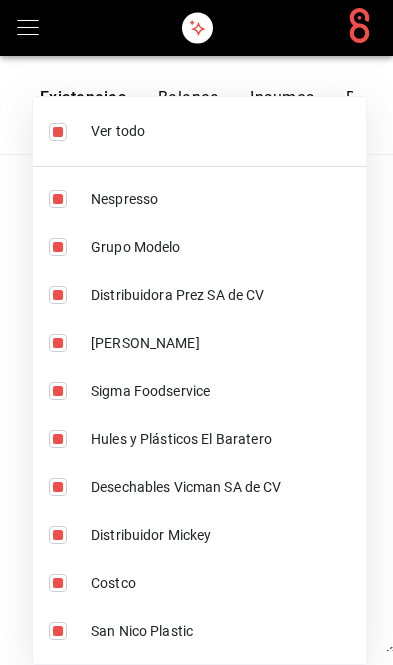 click at bounding box center (196, 332) 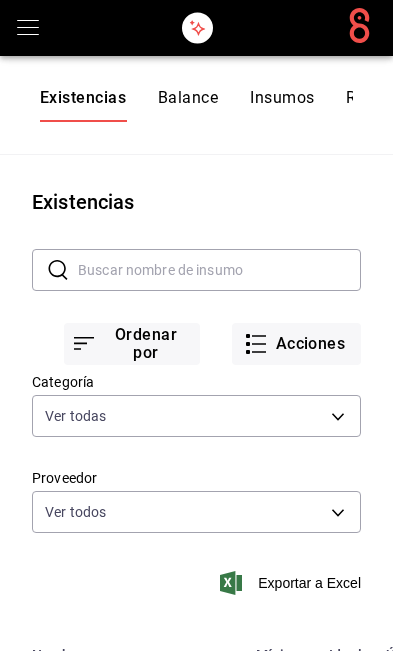 click on "Ordenar por Acciones" at bounding box center (180, 328) 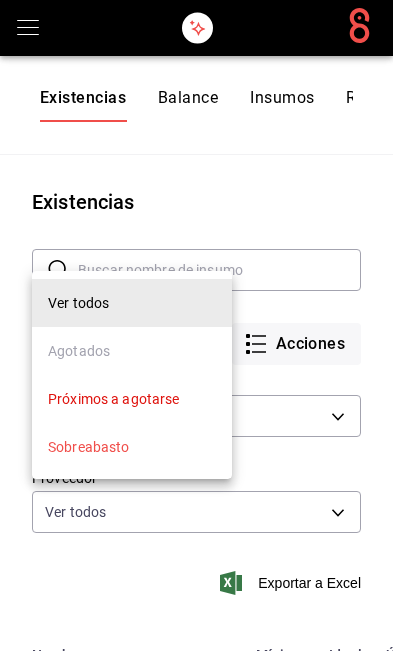 click at bounding box center (196, 332) 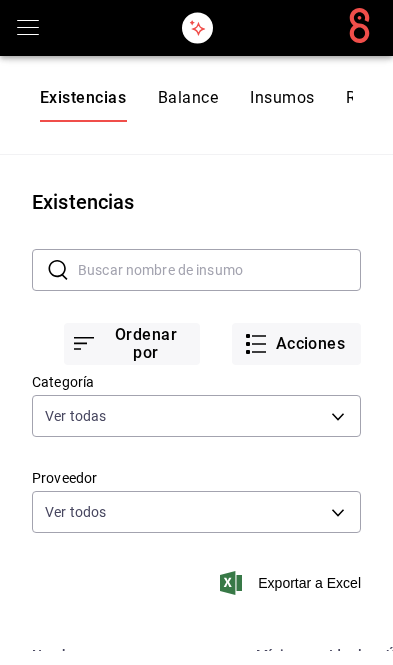click 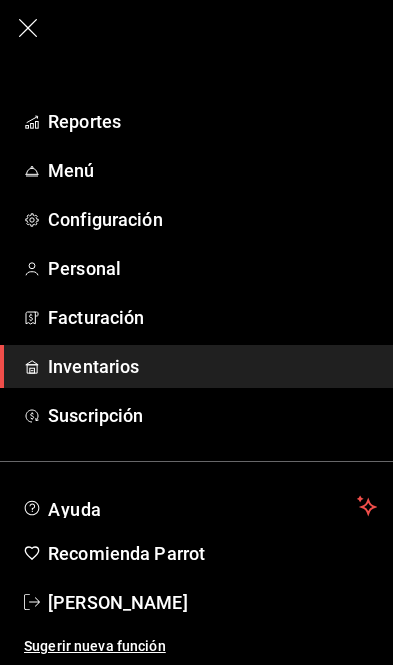 click on "Inventarios" at bounding box center (212, 366) 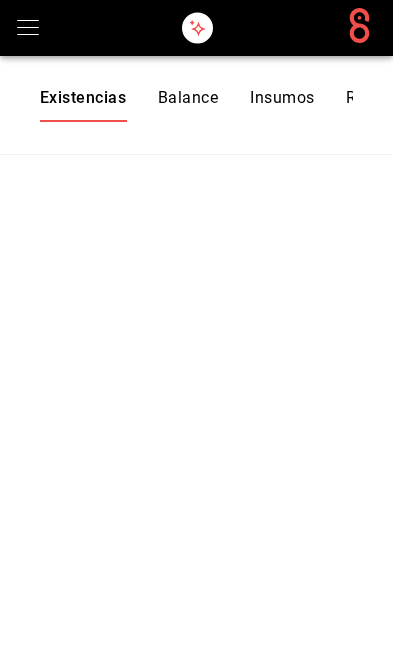 click 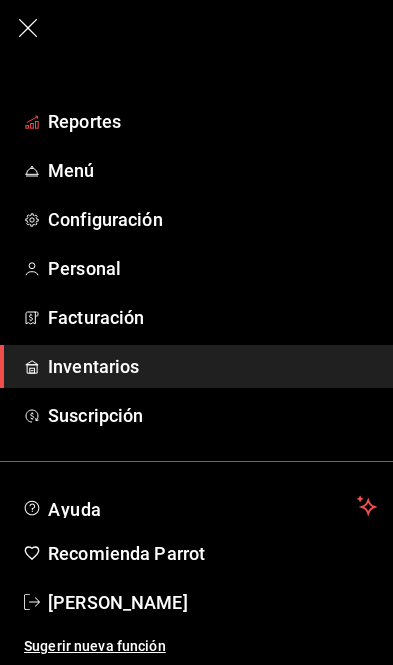 click on "Reportes" at bounding box center (212, 121) 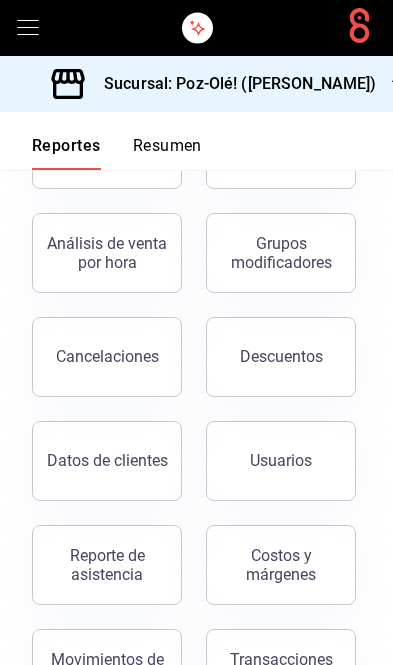 scroll, scrollTop: 380, scrollLeft: 0, axis: vertical 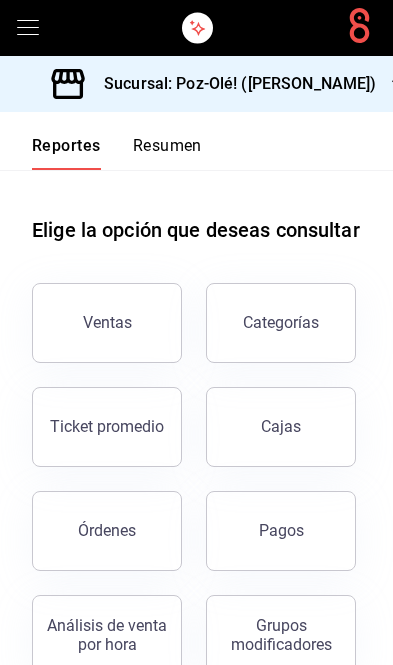 click on "Sucursal: Poz-Olé! ([PERSON_NAME])" at bounding box center (216, 84) 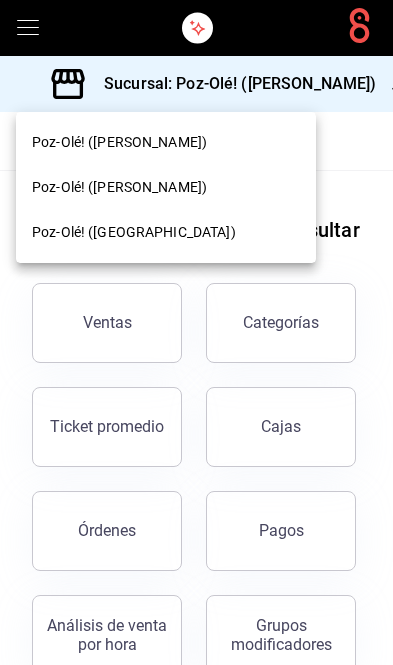 click at bounding box center (196, 332) 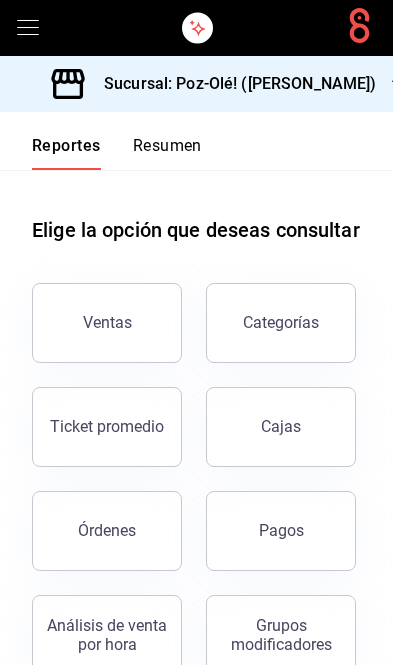 scroll, scrollTop: 0, scrollLeft: 0, axis: both 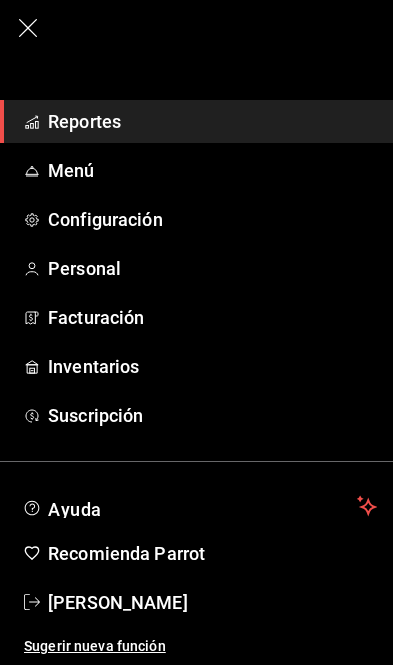 click on "Inventarios" at bounding box center [212, 366] 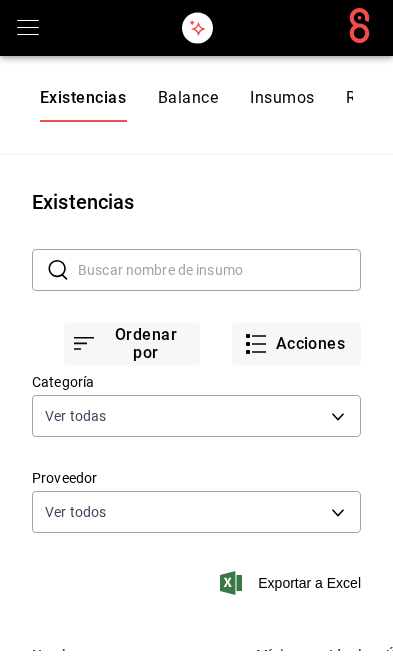 scroll, scrollTop: 45, scrollLeft: 0, axis: vertical 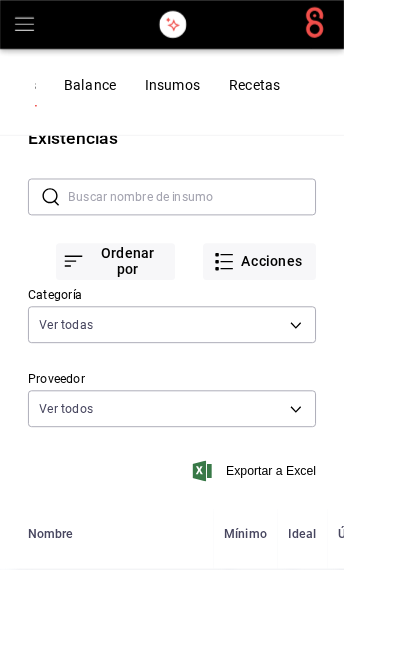 click on "Insumos" at bounding box center (197, 105) 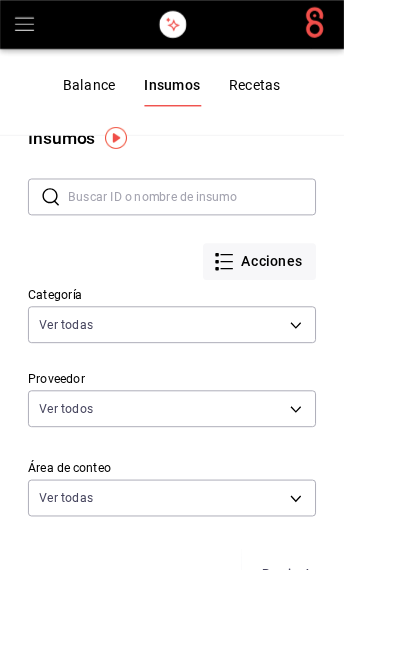 click on "Poz-Olé! (Zavaleta) Cambiar a organización Existencias Balance Insumos Recetas Otros Insumos ​ ​ Acciones Categoría Ver todas d676893f-1eff-4afc-89d5-be7931405371,64c67766-f765-4080-8c3b-6b73adc83a6f,5c5041bb-a5f2-4fee-a852-9518eaaaed63,a9ecc625-3e6e-4f3a-af89-b6f5851c2aa6,664a98cc-303f-4457-ad6a-208424c1b37e,36a74587-1017-4fd3-9202-a42460c92c41,6f6df9d1-7af3-447f-bdad-717510cfd3a0,5edf9950-3e7b-46be-983e-759299c0bd72,a0016c89-fc40-4d14-a13f-f79d9adf0461,641e80c7-81a0-4fcb-acf7-bf130a73799a,7c441fcf-f04e-4a9e-887d-7e4510957efa Proveedor Ver todos Área de conteo Ver todas fbcd275c-0245-455c-938a-15d9545bf503,ca7d79d9-dc37-42fd-a18b-4900de40658e Nombre Categoría Proveedor Precio de presentación Precio por UdM presentación Mínimo Ideal GANA 1 MES GRATIS EN TU SUSCRIPCIÓN AQUÍ Ver video tutorial Ir a video Eliminar Importar lista de insumos  Exportar lista de insumos Visitar centro de ayuda (81) 2046 6363 soporte@parrotsoftware.io Visitar centro de ayuda (81) 2046 6363 soporte@parrotsoftware.io" at bounding box center (196, 325) 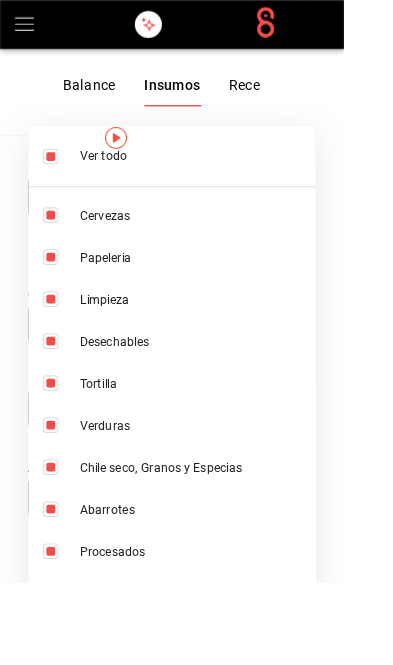 click at bounding box center (196, 332) 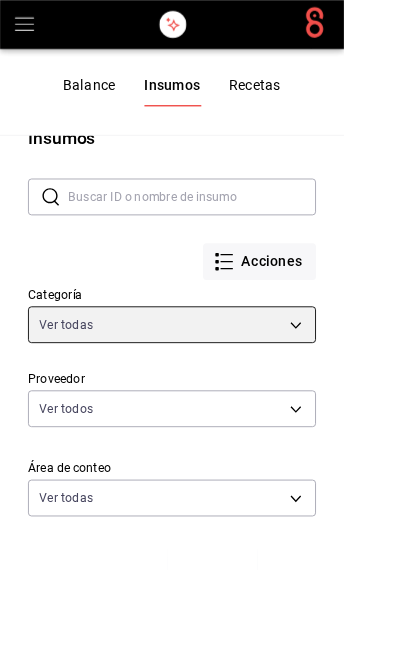 scroll, scrollTop: 110, scrollLeft: 0, axis: vertical 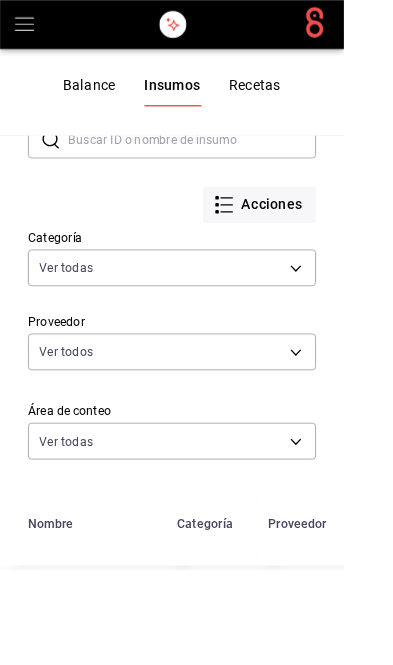 click on "Poz-Olé! (Zavaleta) Cambiar a organización Existencias Balance Insumos Recetas Otros Insumos ​ ​ Acciones Categoría Ver todas d676893f-1eff-4afc-89d5-be7931405371,64c67766-f765-4080-8c3b-6b73adc83a6f,5c5041bb-a5f2-4fee-a852-9518eaaaed63,a9ecc625-3e6e-4f3a-af89-b6f5851c2aa6,664a98cc-303f-4457-ad6a-208424c1b37e,36a74587-1017-4fd3-9202-a42460c92c41,6f6df9d1-7af3-447f-bdad-717510cfd3a0,5edf9950-3e7b-46be-983e-759299c0bd72,a0016c89-fc40-4d14-a13f-f79d9adf0461,641e80c7-81a0-4fcb-acf7-bf130a73799a,7c441fcf-f04e-4a9e-887d-7e4510957efa Proveedor Ver todos Área de conteo Ver todas fbcd275c-0245-455c-938a-15d9545bf503,ca7d79d9-dc37-42fd-a18b-4900de40658e Nombre Categoría Proveedor Precio de presentación Precio por UdM presentación Mínimo Ideal Abrillantador de madera Limpieza Distribución Poz-Olé! $1.16 $1.16/pza 1 1 Aceite cocina 20 lt Abarrotes Gran Bodega $827.20 $41.36/lt 10 15 Aceite de cocina 10 lt Abarrotes Gran Bodega $410.10 $41.01/lt 10 15 Aceite de oliva 1 lt Abarrotes Casa Suárez Virsua 1 1 1" at bounding box center [196, 325] 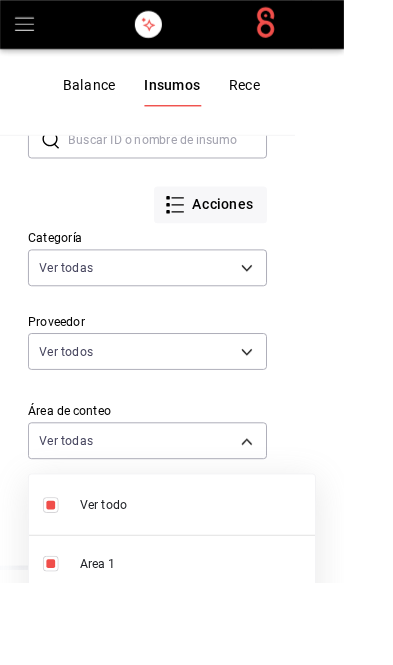 click at bounding box center (196, 332) 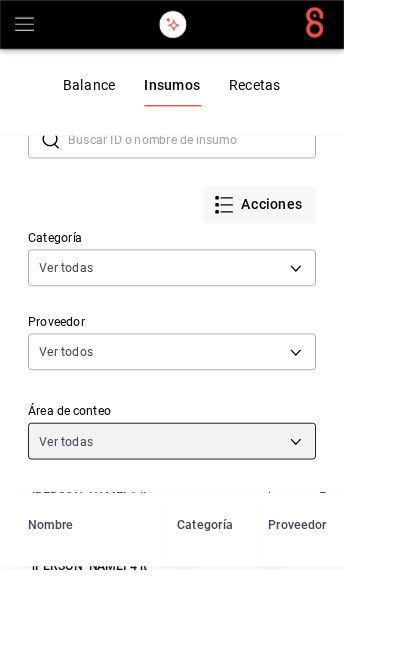 scroll, scrollTop: 351, scrollLeft: -1, axis: both 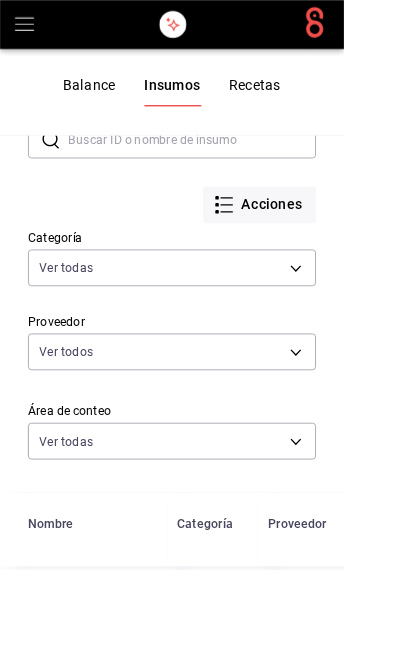 click on "Poz-Olé! (Zavaleta) Cambiar a organización Existencias Balance Insumos Recetas Otros Insumos ​ ​ Acciones Categoría Ver todas d676893f-1eff-4afc-89d5-be7931405371,64c67766-f765-4080-8c3b-6b73adc83a6f,5c5041bb-a5f2-4fee-a852-9518eaaaed63,a9ecc625-3e6e-4f3a-af89-b6f5851c2aa6,664a98cc-303f-4457-ad6a-208424c1b37e,36a74587-1017-4fd3-9202-a42460c92c41,6f6df9d1-7af3-447f-bdad-717510cfd3a0,5edf9950-3e7b-46be-983e-759299c0bd72,a0016c89-fc40-4d14-a13f-f79d9adf0461,641e80c7-81a0-4fcb-acf7-bf130a73799a,7c441fcf-f04e-4a9e-887d-7e4510957efa Proveedor Ver todos Área de conteo Ver todas fbcd275c-0245-455c-938a-15d9545bf503,ca7d79d9-dc37-42fd-a18b-4900de40658e Nombre Categoría Proveedor Precio de presentación Precio por UdM presentación Mínimo Ideal Abrillantador de madera Limpieza Distribución Poz-Olé! $1.16 $1.16/pza 1 1 Aceite cocina 20 lt Abarrotes Gran Bodega $827.20 $41.36/lt 10 15 Aceite de cocina 10 lt Abarrotes Gran Bodega $410.10 $41.01/lt 10 15 Aceite de oliva 1 lt Abarrotes Casa Suárez Virsua 1 1 1" at bounding box center [196, 325] 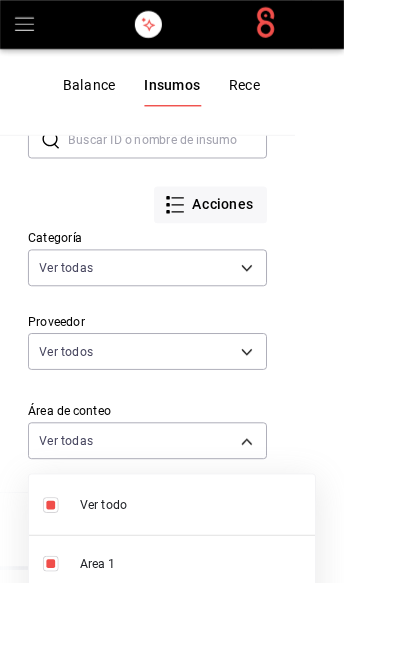 scroll, scrollTop: 381, scrollLeft: 0, axis: vertical 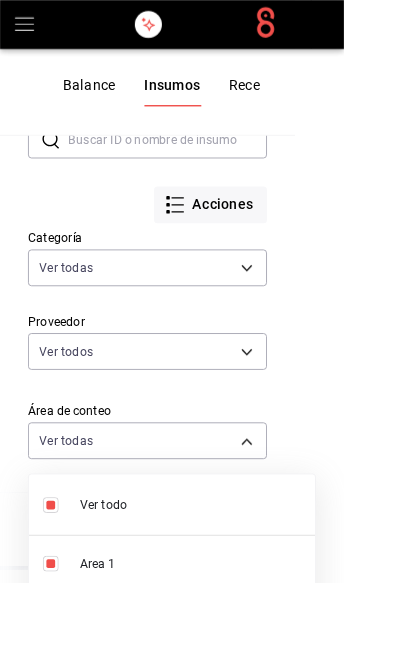 click on "Area 2" at bounding box center (217, 692) 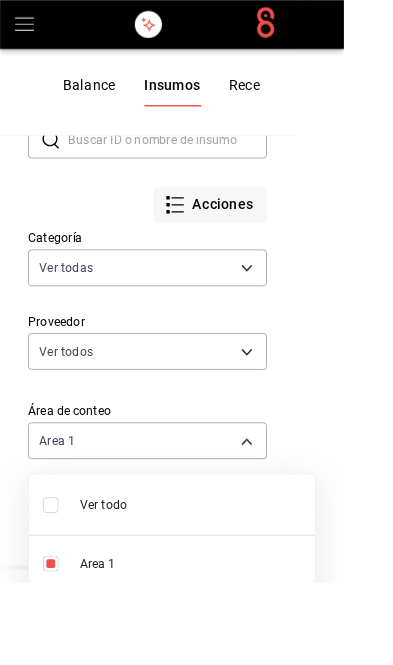 scroll, scrollTop: 0, scrollLeft: 0, axis: both 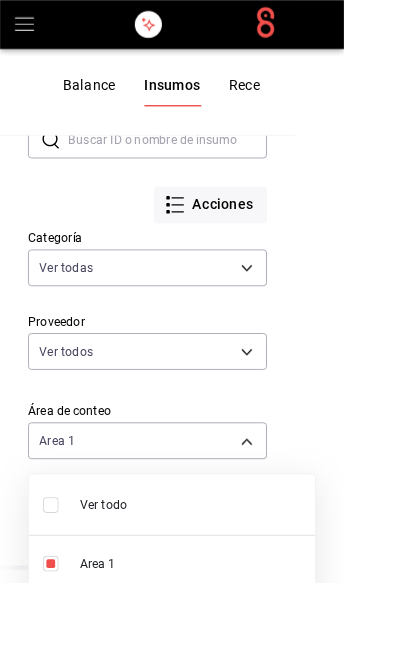 click at bounding box center [196, 332] 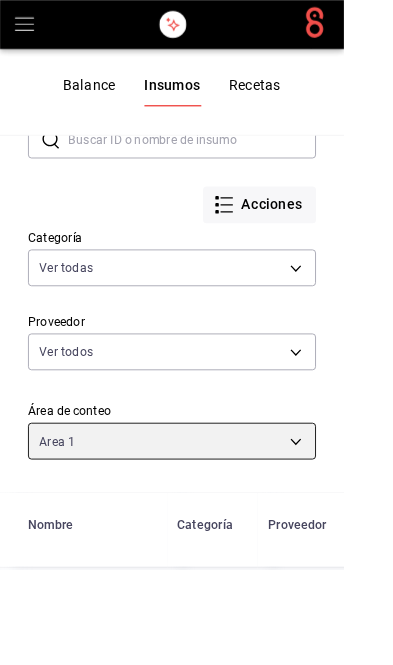 scroll, scrollTop: 297, scrollLeft: -2, axis: both 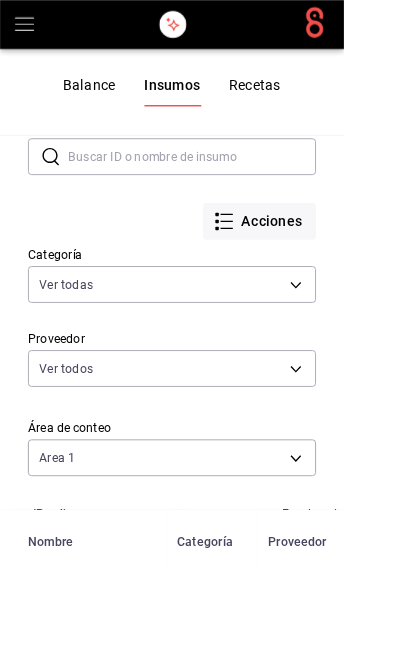 click at bounding box center [219, 179] 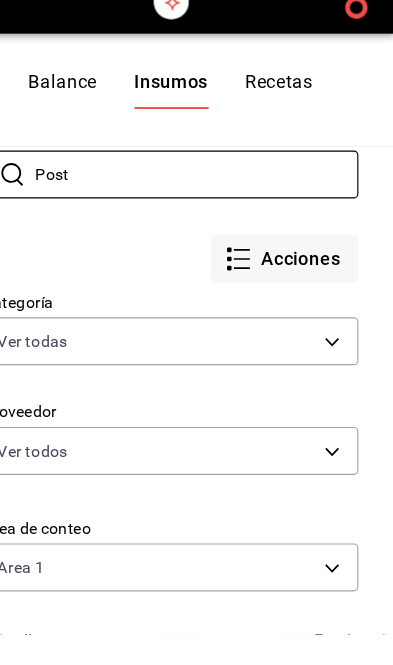 scroll, scrollTop: 0, scrollLeft: 0, axis: both 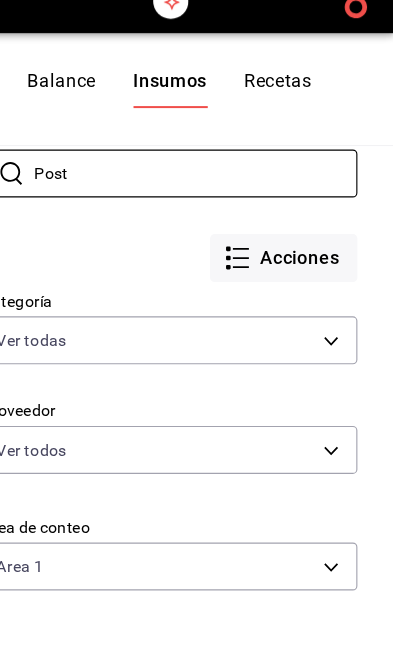 click on "Post" at bounding box center (219, 179) 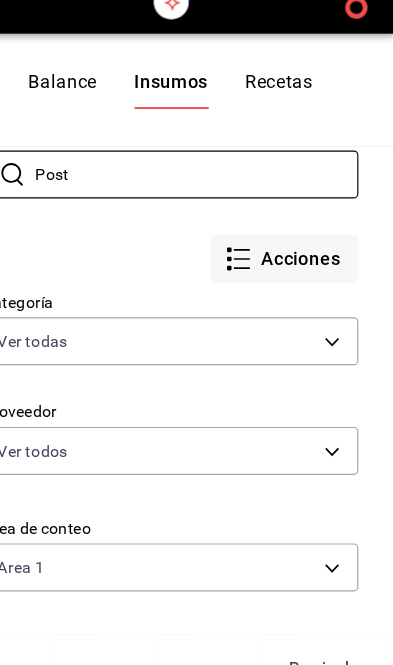 type on "Pos" 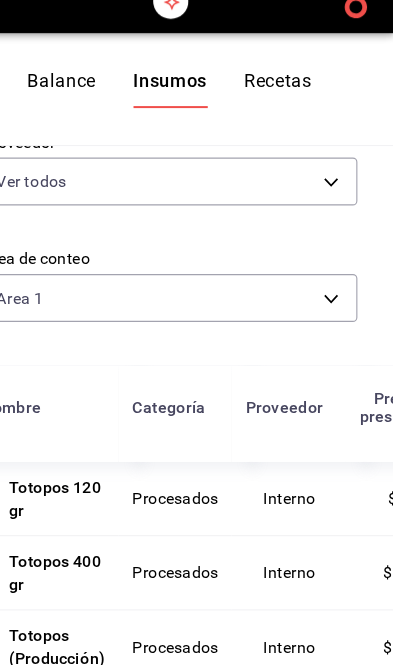 scroll, scrollTop: 324, scrollLeft: 0, axis: vertical 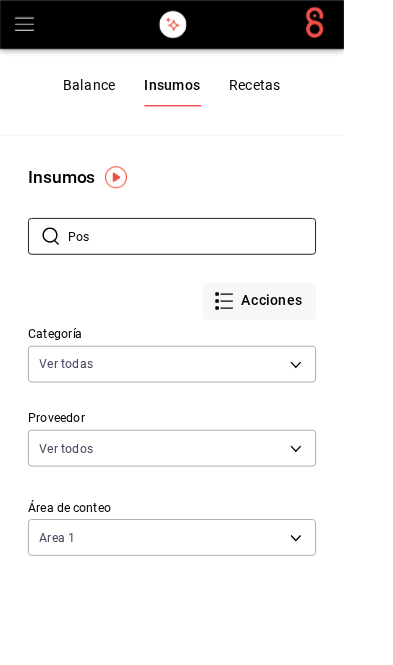 click on "Recetas" at bounding box center (290, 105) 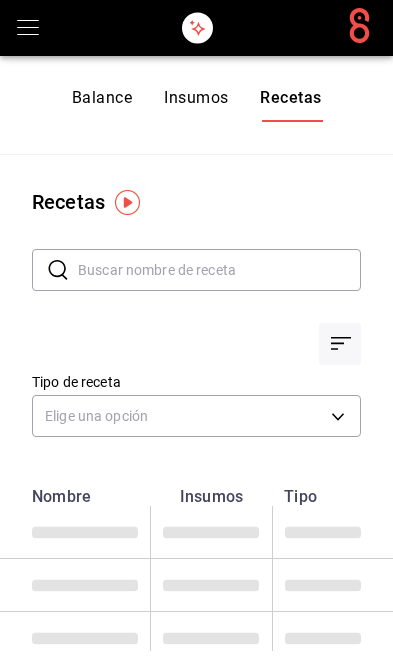 click on "Existencias Balance Insumos Recetas Otros" at bounding box center [111, 105] 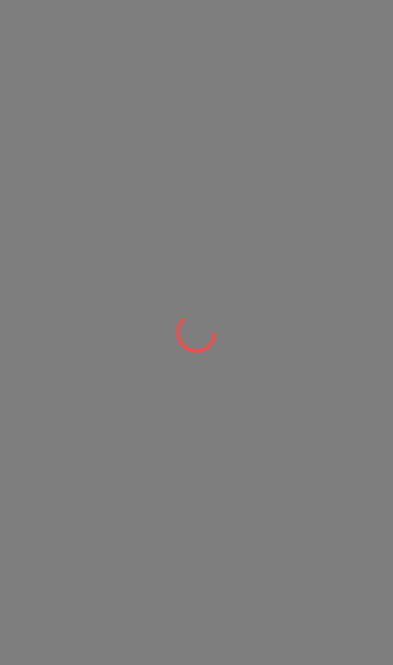 scroll, scrollTop: 0, scrollLeft: 0, axis: both 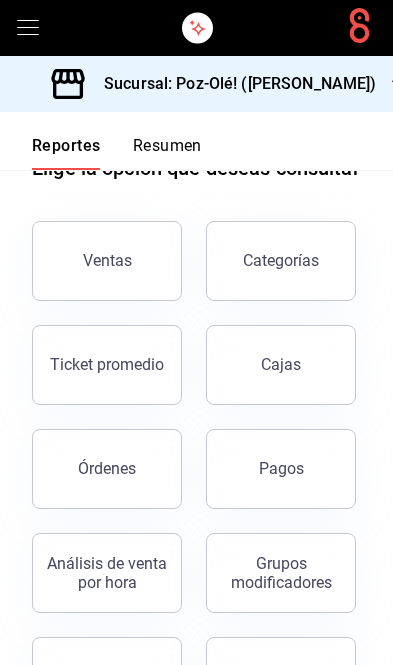 click on "Categorías" at bounding box center (281, 261) 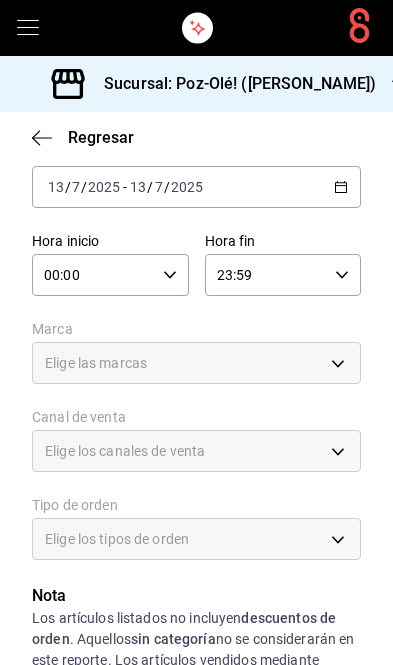 scroll, scrollTop: 116, scrollLeft: 0, axis: vertical 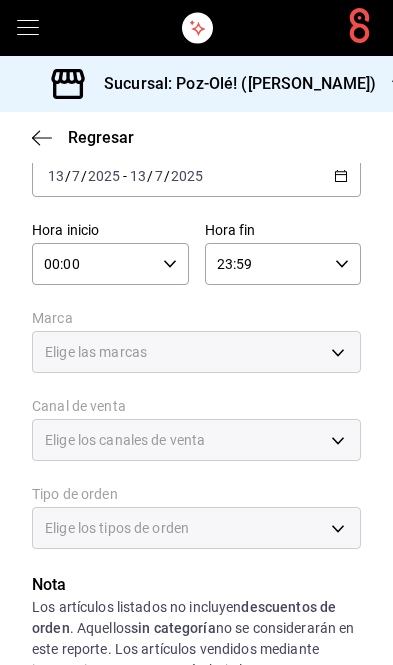 click on "Sucursal: Poz-Olé! (Zavaleta) Regresar Venta por categoría Fecha 2025-07-13 13 / 7 / 2025 - 2025-07-13 13 / 7 / 2025 Hora inicio 00:00 Hora inicio Hora fin 23:59 Hora fin Marca Elige las marcas Canal de venta Elige los canales de venta Tipo de orden Elige los tipos de orden Nota Los artículos listados no incluyen  descuentos de orden . Aquellos  sin categoría  no se considerarán en este reporte. Los artículos vendidos mediante integraciones se agruparán bajo la categoría  Órdenes de integración. Exportar a Excel GANA 1 MES GRATIS EN TU SUSCRIPCIÓN AQUÍ ¿Recuerdas cómo empezó tu restaurante?
Hoy puedes ayudar a un colega a tener el mismo cambio que tú viviste.
Recomienda Parrot directamente desde tu Portal Administrador.
Es fácil y rápido.
🎁 Por cada restaurante que se una, ganas 1 mes gratis. Ver video tutorial Ir a video Visitar centro de ayuda (81) 2046 6363 soporte@parrotsoftware.io Visitar centro de ayuda (81) 2046 6363 soporte@parrotsoftware.io" at bounding box center (196, 332) 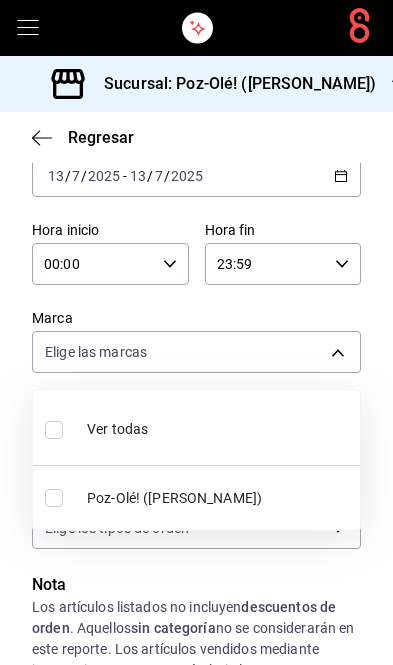 click on "Poz-Olé! (Zavaleta)" at bounding box center [219, 498] 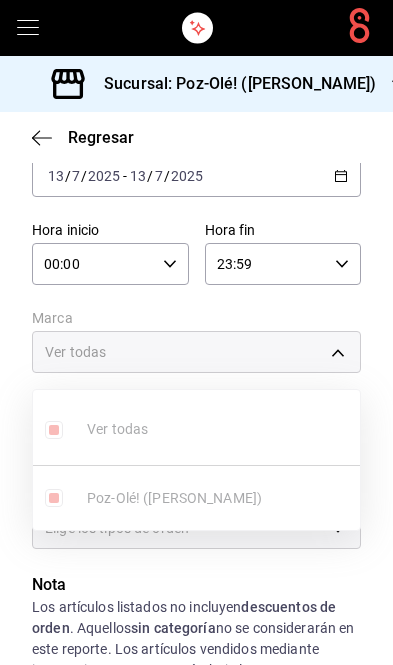click on "Ver todas Poz-Olé! (Zavaleta)" at bounding box center (196, 460) 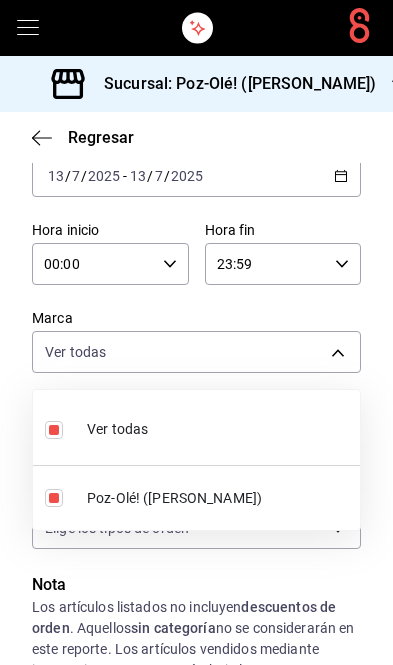 click at bounding box center (196, 332) 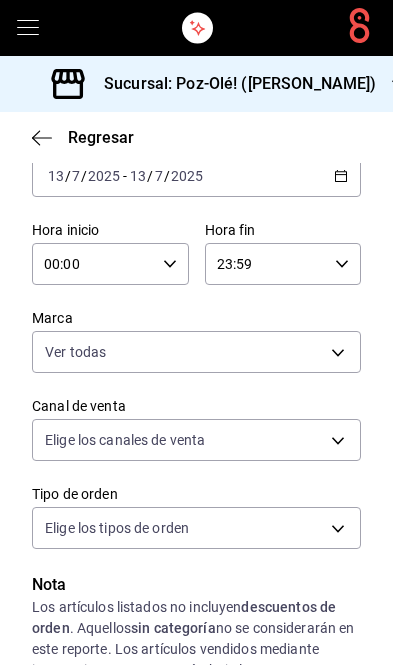 click on "Sucursal: Poz-Olé! (Zavaleta) Regresar Venta por categoría Fecha 2025-07-13 13 / 7 / 2025 - 2025-07-13 13 / 7 / 2025 Hora inicio 00:00 Hora inicio Hora fin 23:59 Hora fin Marca Ver todas ebfab3e1-b584-4934-ab78-0290ff10e3ad Canal de venta Elige los canales de venta Tipo de orden Elige los tipos de orden Nota Los artículos listados no incluyen  descuentos de orden . Aquellos  sin categoría  no se considerarán en este reporte. Los artículos vendidos mediante integraciones se agruparán bajo la categoría  Órdenes de integración. Exportar a Excel No hay información que mostrar GANA 1 MES GRATIS EN TU SUSCRIPCIÓN AQUÍ ¿Recuerdas cómo empezó tu restaurante?
Hoy puedes ayudar a un colega a tener el mismo cambio que tú viviste.
Recomienda Parrot directamente desde tu Portal Administrador.
Es fácil y rápido.
🎁 Por cada restaurante que se una, ganas 1 mes gratis. Ver video tutorial Ir a video Visitar centro de ayuda (81) 2046 6363 soporte@parrotsoftware.io Visitar centro de ayuda (81) 2046 6363" at bounding box center [196, 332] 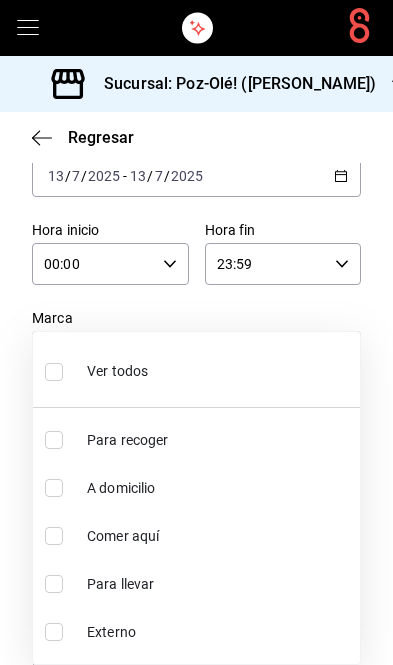 click at bounding box center (196, 332) 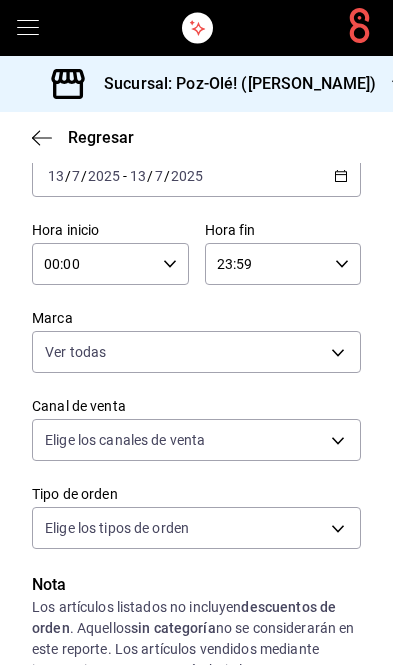 click on "Sucursal: Poz-Olé! (Zavaleta) Regresar Venta por categoría Fecha 2025-07-13 13 / 7 / 2025 - 2025-07-13 13 / 7 / 2025 Hora inicio 00:00 Hora inicio Hora fin 23:59 Hora fin Marca Ver todas ebfab3e1-b584-4934-ab78-0290ff10e3ad Canal de venta Elige los canales de venta Tipo de orden Elige los tipos de orden Nota Los artículos listados no incluyen  descuentos de orden . Aquellos  sin categoría  no se considerarán en este reporte. Los artículos vendidos mediante integraciones se agruparán bajo la categoría  Órdenes de integración. Exportar a Excel No hay información que mostrar GANA 1 MES GRATIS EN TU SUSCRIPCIÓN AQUÍ ¿Recuerdas cómo empezó tu restaurante?
Hoy puedes ayudar a un colega a tener el mismo cambio que tú viviste.
Recomienda Parrot directamente desde tu Portal Administrador.
Es fácil y rápido.
🎁 Por cada restaurante que se una, ganas 1 mes gratis. Ver video tutorial Ir a video Visitar centro de ayuda (81) 2046 6363 soporte@parrotsoftware.io Visitar centro de ayuda (81) 2046 6363" at bounding box center (196, 332) 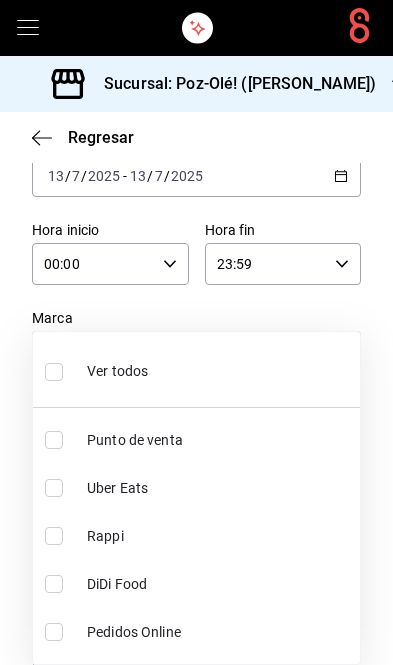 click on "Ver todos" at bounding box center (196, 369) 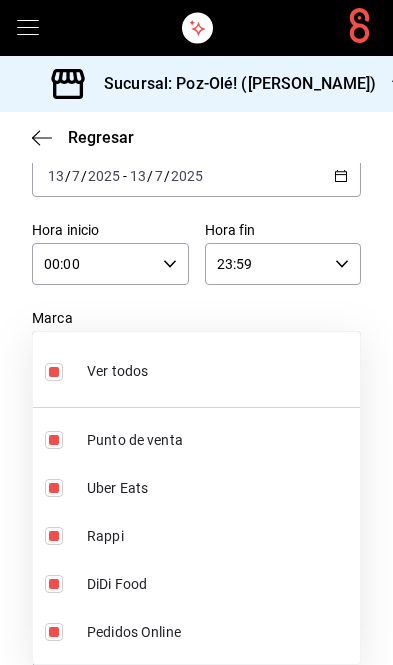 click on "Ver todos" at bounding box center [196, 369] 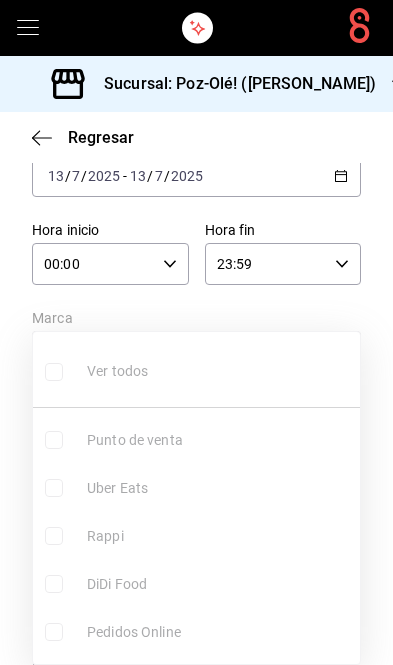 click on "Ver todos Punto de venta Uber Eats Rappi DiDi Food Pedidos Online" at bounding box center [196, 498] 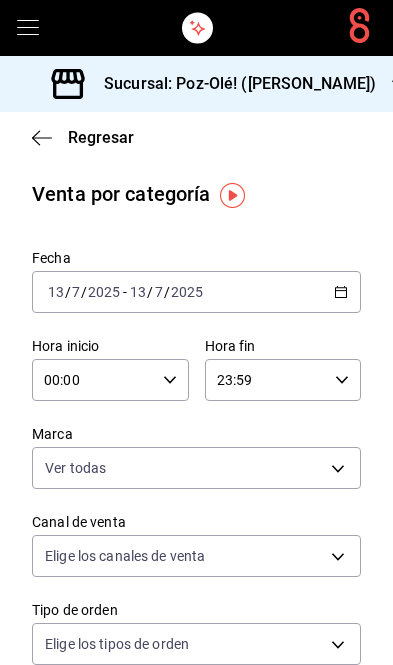 scroll, scrollTop: 0, scrollLeft: 0, axis: both 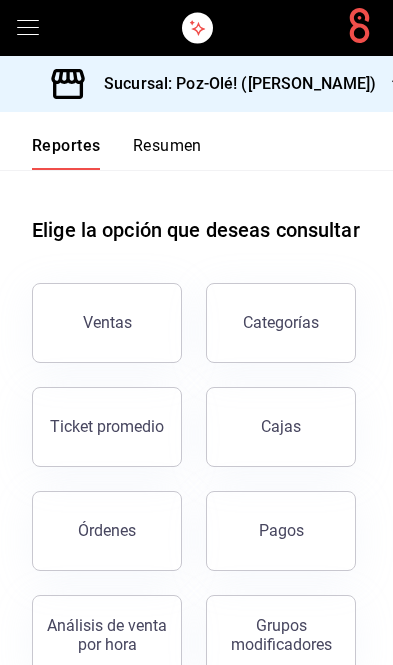 click on "Resumen" at bounding box center (167, 153) 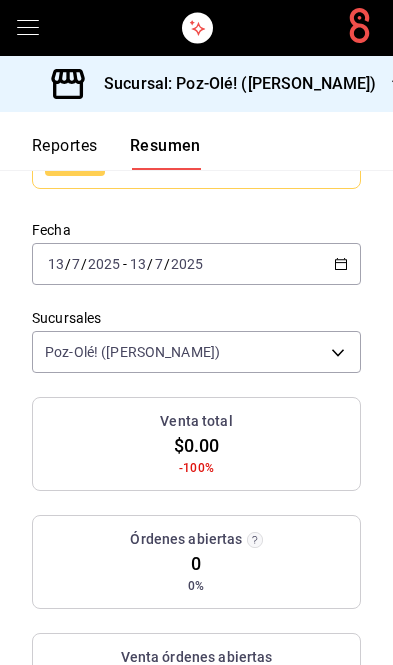 scroll, scrollTop: 253, scrollLeft: 0, axis: vertical 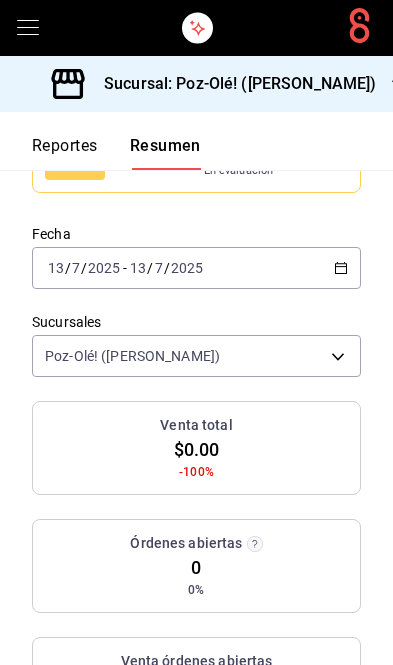 click 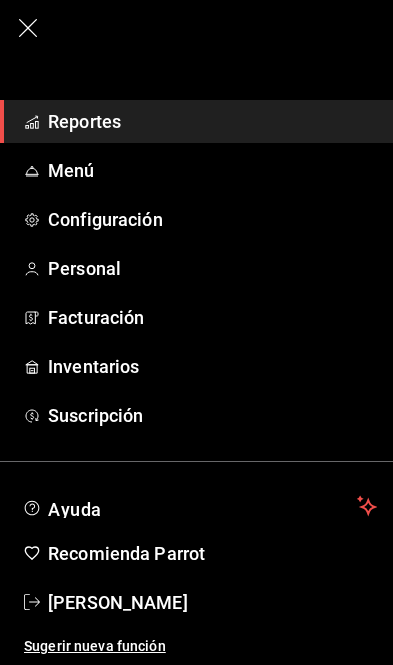 click on "Inventarios" at bounding box center [212, 366] 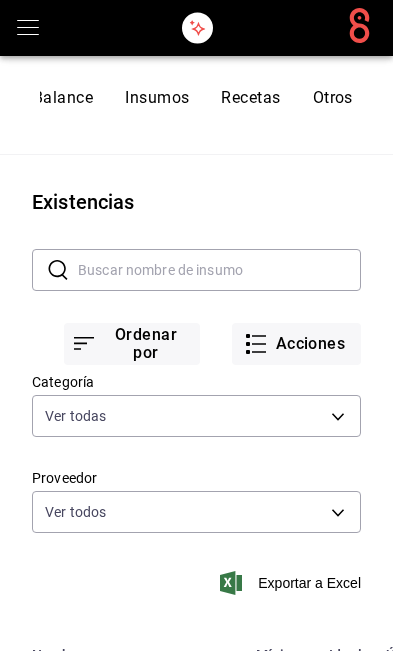 scroll, scrollTop: 0, scrollLeft: 142, axis: horizontal 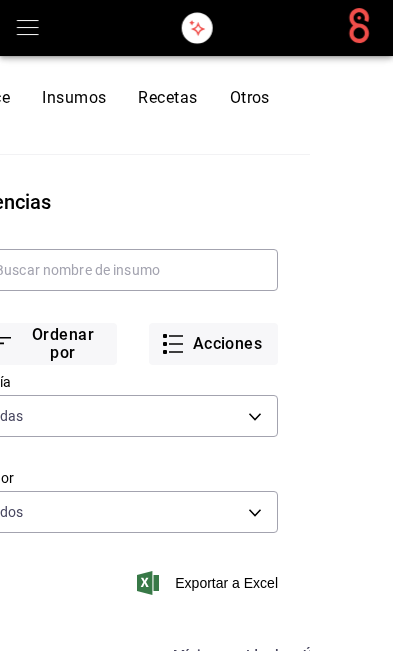 click on "Acciones" at bounding box center (213, 344) 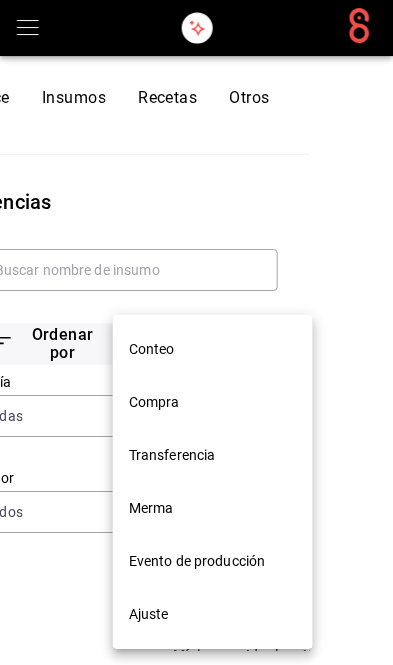 scroll, scrollTop: 0, scrollLeft: 84, axis: horizontal 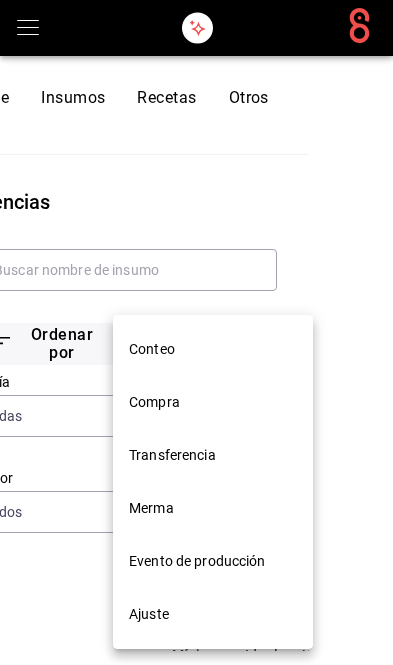click on "Conteo" at bounding box center [213, 349] 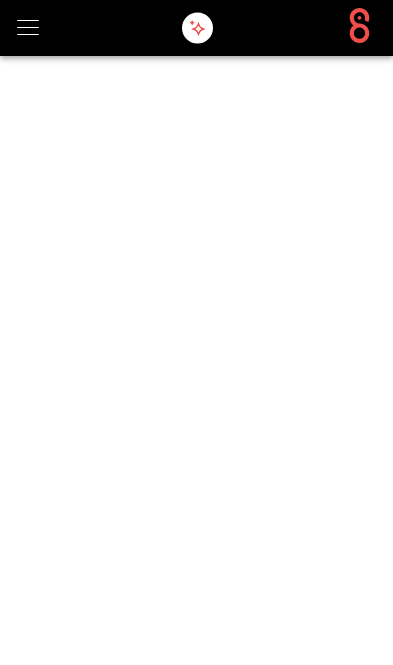 scroll, scrollTop: 0, scrollLeft: 0, axis: both 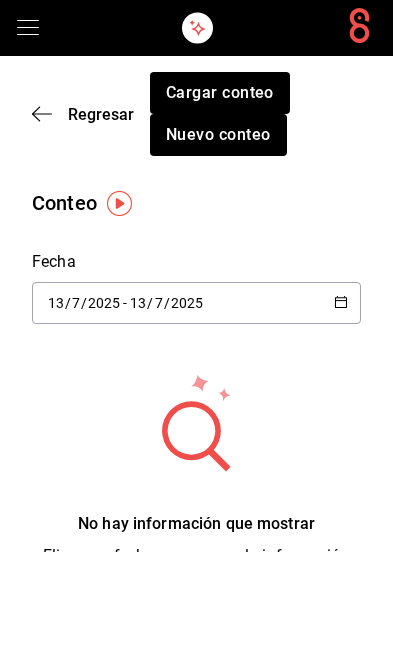 click on "Regresar Cargar conteo Nuevo conteo" at bounding box center [196, 114] 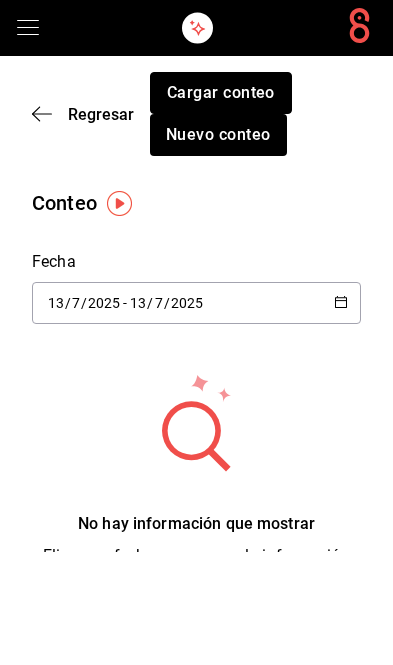 click on "Cargar conteo" at bounding box center [221, 93] 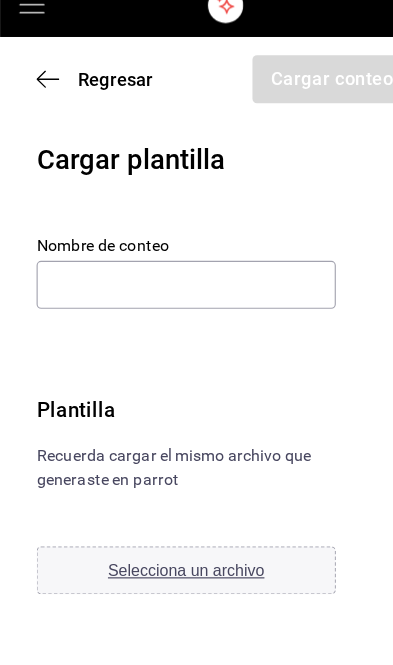 click on "Regresar" at bounding box center (83, 93) 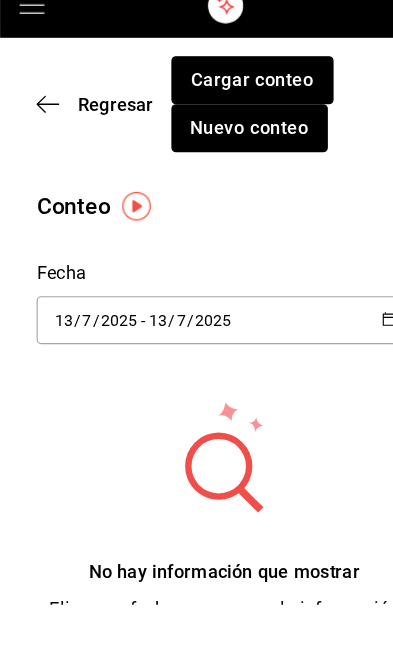 click on "Cargar conteo" at bounding box center (221, 93) 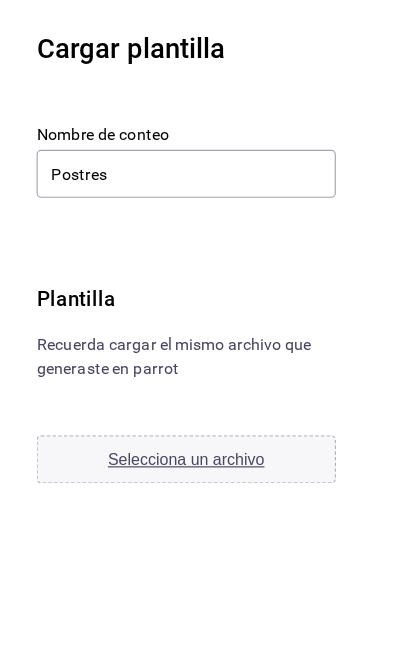type on "Postres" 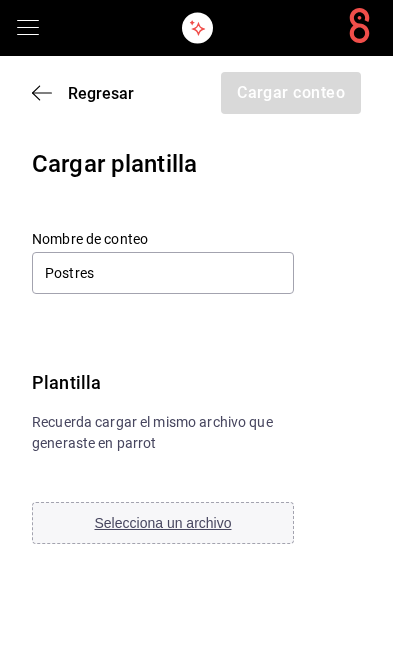 click 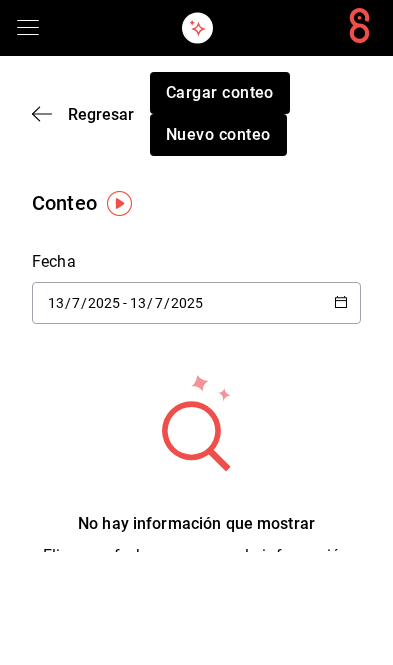 click on "Regresar Cargar conteo Nuevo conteo" at bounding box center [196, 114] 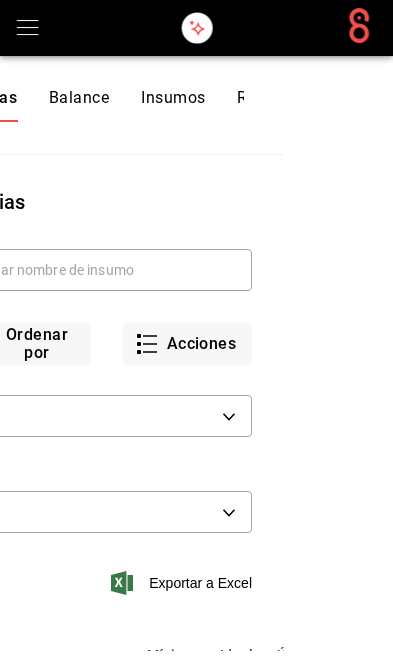scroll, scrollTop: 0, scrollLeft: 127, axis: horizontal 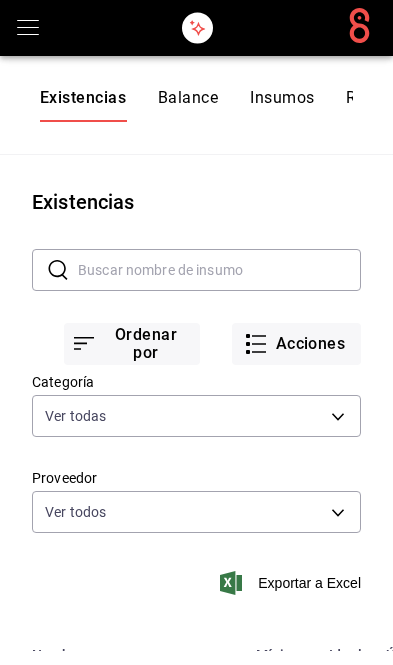 click on "Acciones" at bounding box center (296, 344) 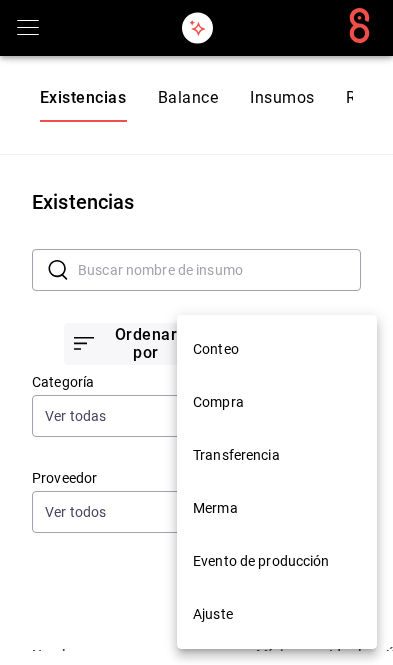 click on "Ajuste" at bounding box center [277, 614] 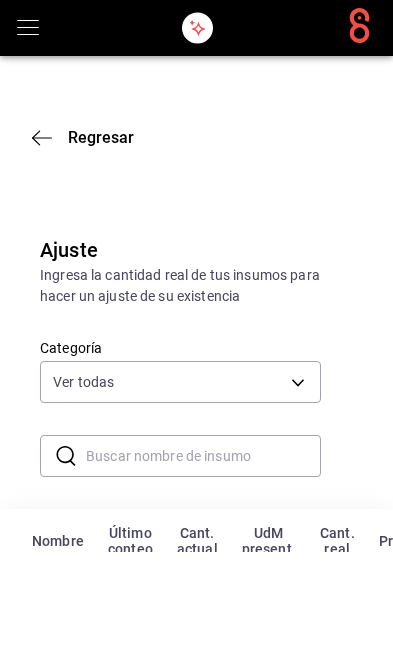 click at bounding box center [203, 456] 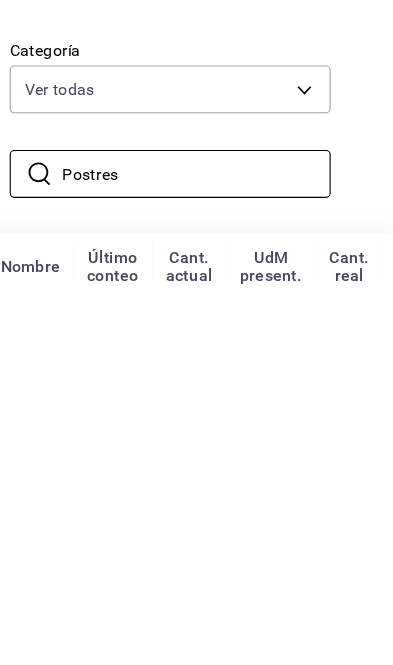 scroll, scrollTop: 0, scrollLeft: 0, axis: both 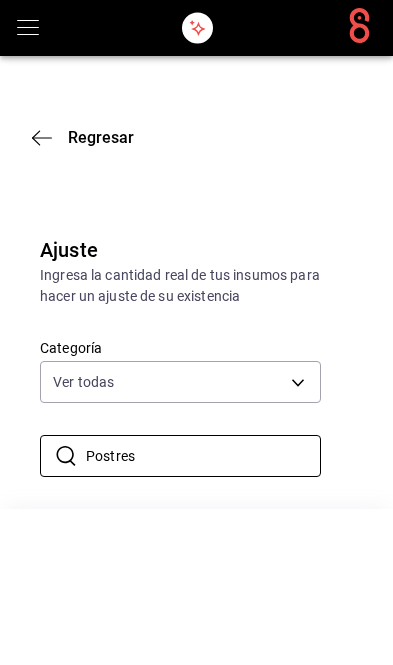 type on "Postres" 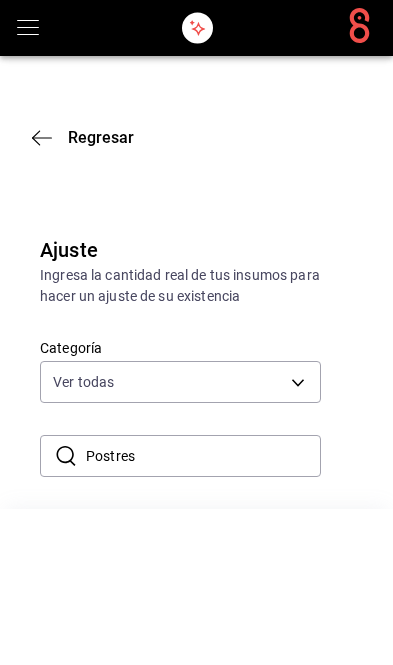 click on "Regresar" at bounding box center [196, 137] 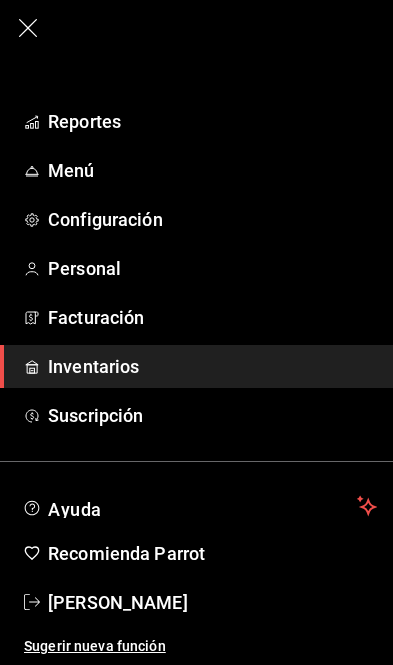 click on "Inventarios" at bounding box center [212, 366] 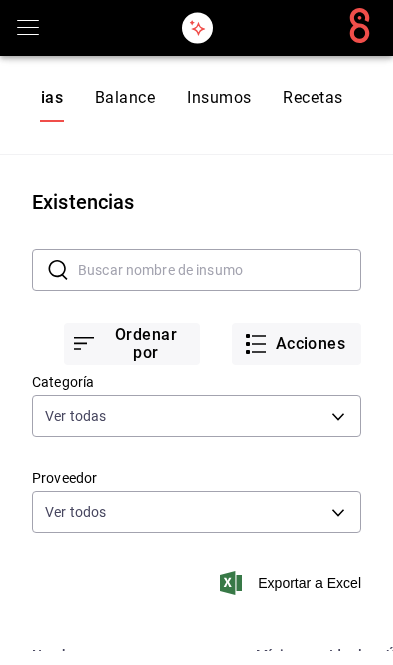 scroll, scrollTop: 0, scrollLeft: 68, axis: horizontal 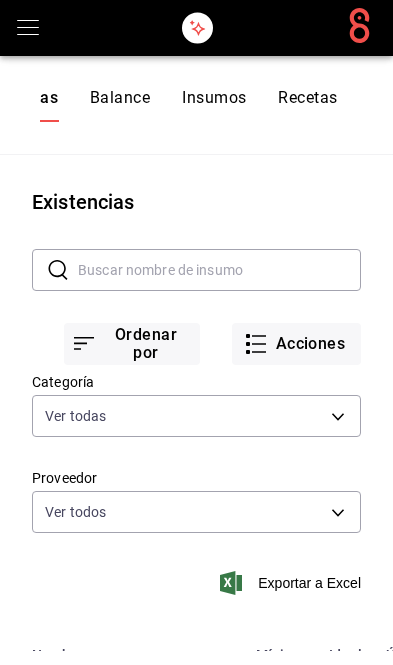 click on "Insumos" at bounding box center (214, 105) 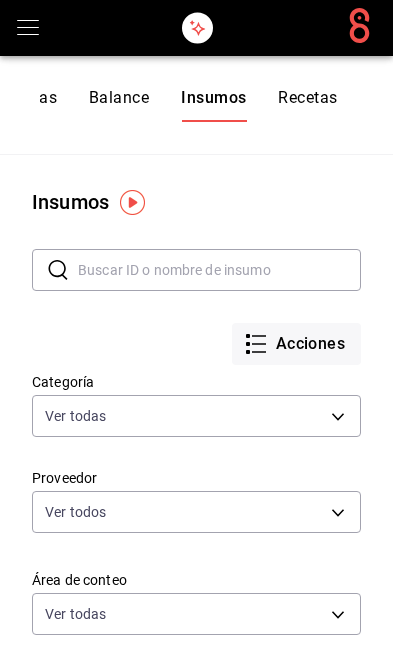 scroll, scrollTop: 47, scrollLeft: 0, axis: vertical 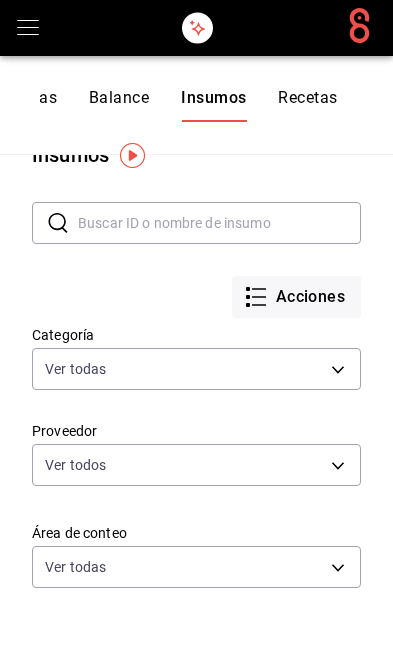 click on "Acciones" at bounding box center (296, 297) 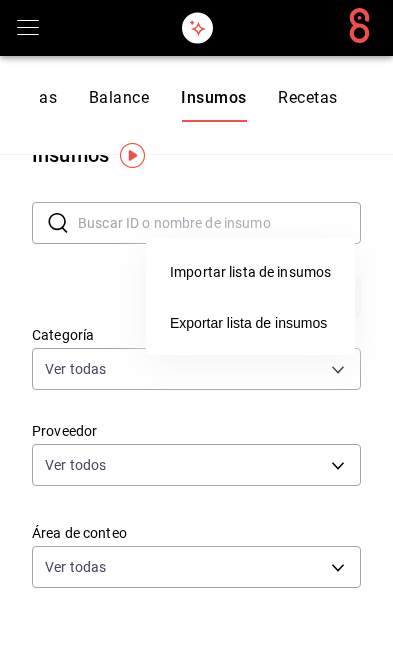 click at bounding box center [196, 332] 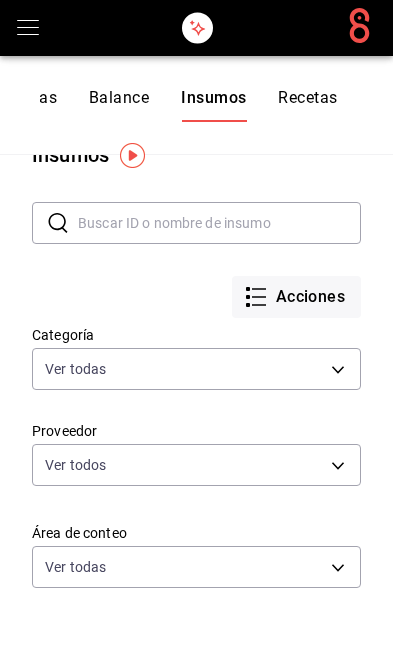 click on "Poz-Olé! (Zavaleta) Cambiar a organización Existencias Balance Insumos Recetas Otros Insumos ​ ​ Acciones Categoría Ver todas d676893f-1eff-4afc-89d5-be7931405371,64c67766-f765-4080-8c3b-6b73adc83a6f,5c5041bb-a5f2-4fee-a852-9518eaaaed63,a9ecc625-3e6e-4f3a-af89-b6f5851c2aa6,664a98cc-303f-4457-ad6a-208424c1b37e,36a74587-1017-4fd3-9202-a42460c92c41,6f6df9d1-7af3-447f-bdad-717510cfd3a0,5edf9950-3e7b-46be-983e-759299c0bd72,a0016c89-fc40-4d14-a13f-f79d9adf0461,641e80c7-81a0-4fcb-acf7-bf130a73799a,7c441fcf-f04e-4a9e-887d-7e4510957efa Proveedor Ver todos Área de conteo Ver todas fbcd275c-0245-455c-938a-15d9545bf503,ca7d79d9-dc37-42fd-a18b-4900de40658e Nombre Categoría Proveedor Precio de presentación Precio por UdM presentación Mínimo Ideal Abrillantador de madera Limpieza Distribución Poz-Olé! $1.16 $1.16/pza 1 1 Aceite cocina 20 lt Abarrotes Gran Bodega $827.20 $41.36/lt 10 15 Aceite de cocina 10 lt Abarrotes Gran Bodega $410.10 $41.01/lt 10 15 Aceite de oliva 1 lt Abarrotes Casa Suárez Virsua 1 1 1" at bounding box center [196, 325] 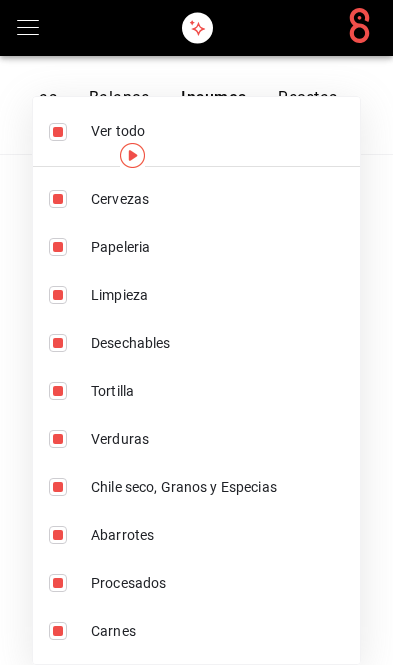 click on "Tortilla" at bounding box center [196, 391] 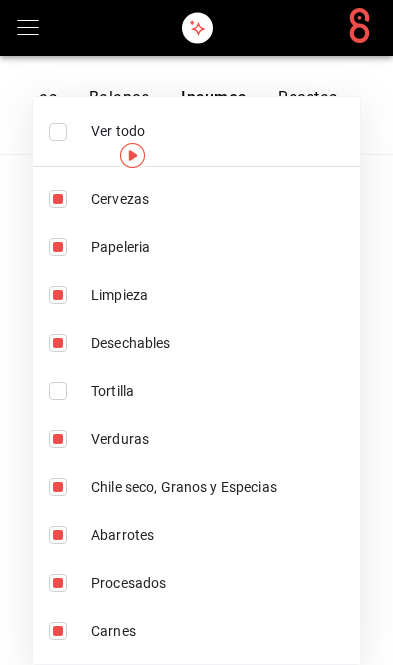 click on "Tortilla" at bounding box center (217, 391) 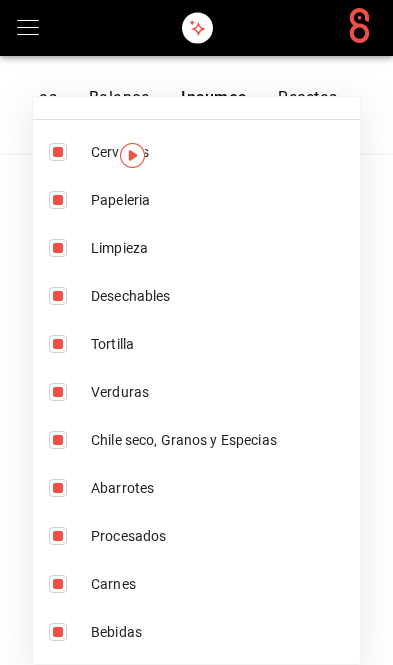 scroll, scrollTop: 47, scrollLeft: 0, axis: vertical 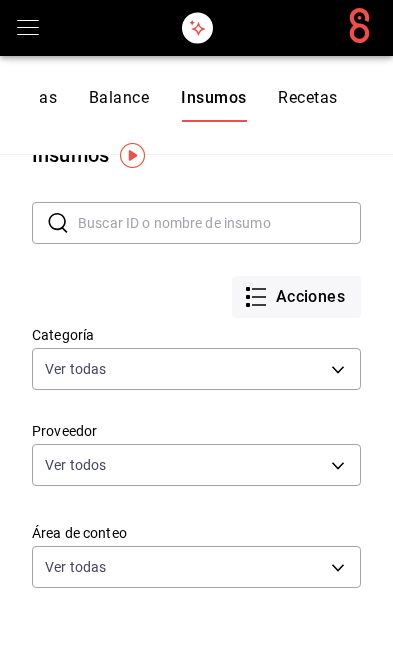 click on "Poz-Olé! (Zavaleta) Cambiar a organización Existencias Balance Insumos Recetas Otros Insumos ​ ​ Acciones Categoría Ver todas d676893f-1eff-4afc-89d5-be7931405371,64c67766-f765-4080-8c3b-6b73adc83a6f,5c5041bb-a5f2-4fee-a852-9518eaaaed63,a9ecc625-3e6e-4f3a-af89-b6f5851c2aa6,36a74587-1017-4fd3-9202-a42460c92c41,6f6df9d1-7af3-447f-bdad-717510cfd3a0,5edf9950-3e7b-46be-983e-759299c0bd72,a0016c89-fc40-4d14-a13f-f79d9adf0461,641e80c7-81a0-4fcb-acf7-bf130a73799a,7c441fcf-f04e-4a9e-887d-7e4510957efa,664a98cc-303f-4457-ad6a-208424c1b37e Proveedor Ver todos Área de conteo Ver todas fbcd275c-0245-455c-938a-15d9545bf503,ca7d79d9-dc37-42fd-a18b-4900de40658e Nombre Categoría Proveedor Precio de presentación Precio por UdM presentación Mínimo Ideal Abrillantador de madera Limpieza Distribución Poz-Olé! $1.16 $1.16/pza 1 1 Aceite cocina 20 lt Abarrotes Gran Bodega $827.20 $41.36/lt 10 15 Aceite de cocina 10 lt Abarrotes Gran Bodega $410.10 $41.01/lt 10 15 Aceite de oliva 1 lt Abarrotes Casa Suárez Virsua 1 1 1" at bounding box center [196, 325] 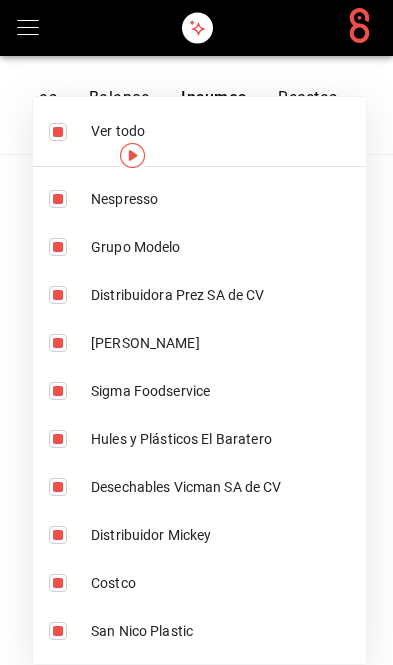 scroll, scrollTop: 0, scrollLeft: 0, axis: both 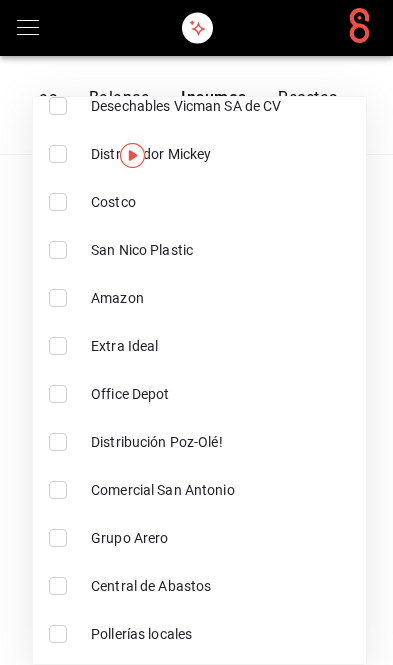 click on "Distribución Poz-Olé!" at bounding box center (220, 442) 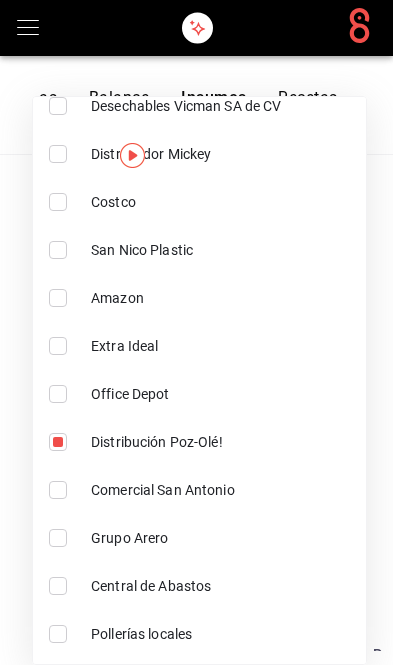 click at bounding box center (196, 332) 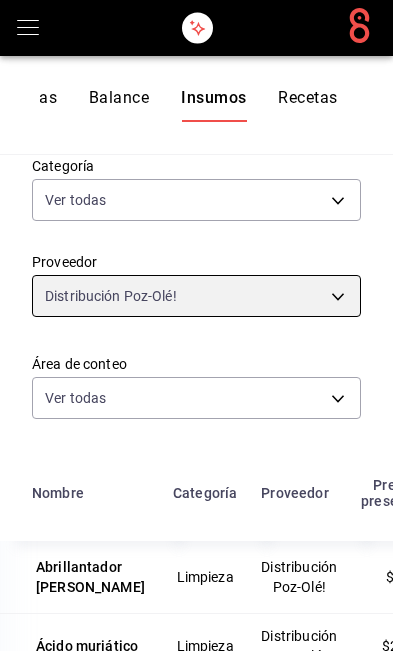 scroll, scrollTop: 211, scrollLeft: 0, axis: vertical 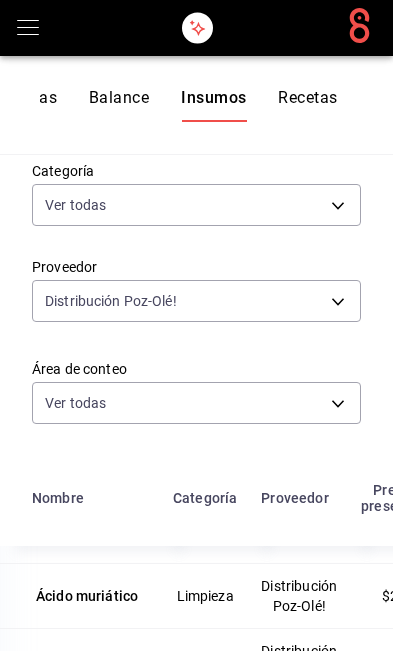 click on "Poz-Olé! (Zavaleta) Cambiar a organización Existencias Balance Insumos Recetas Otros Insumos ​ ​ Acciones Categoría Ver todas d676893f-1eff-4afc-89d5-be7931405371,64c67766-f765-4080-8c3b-6b73adc83a6f,5c5041bb-a5f2-4fee-a852-9518eaaaed63,a9ecc625-3e6e-4f3a-af89-b6f5851c2aa6,36a74587-1017-4fd3-9202-a42460c92c41,6f6df9d1-7af3-447f-bdad-717510cfd3a0,5edf9950-3e7b-46be-983e-759299c0bd72,a0016c89-fc40-4d14-a13f-f79d9adf0461,641e80c7-81a0-4fcb-acf7-bf130a73799a,7c441fcf-f04e-4a9e-887d-7e4510957efa,664a98cc-303f-4457-ad6a-208424c1b37e Proveedor Distribución Poz-Olé! ef278d89-9820-4a77-90a0-926938ad4e72 Área de conteo Ver todas fbcd275c-0245-455c-938a-15d9545bf503,ca7d79d9-dc37-42fd-a18b-4900de40658e Nombre Categoría Proveedor Precio de presentación Precio por UdM presentación Mínimo Ideal Abrillantador de madera Limpieza Distribución Poz-Olé! $1.16 $1.16/pza 1 1 Ácido muriático Limpieza Distribución Poz-Olé! $25.06 $25.06/lt 1 1 Ajax Limpieza Distribución Poz-Olé! $34.80 $34.80/pza 1 1 Limpieza" at bounding box center (196, 325) 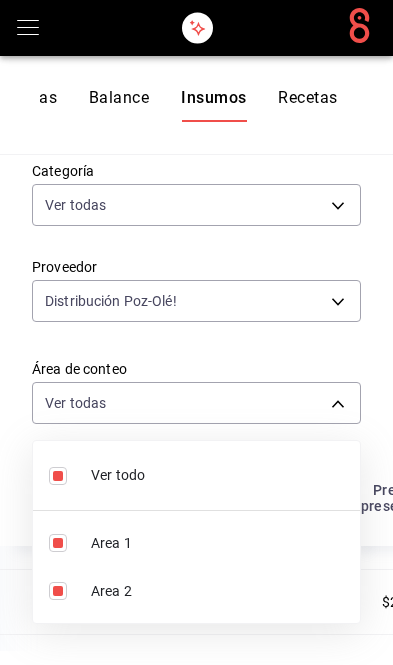 scroll, scrollTop: 48, scrollLeft: 0, axis: vertical 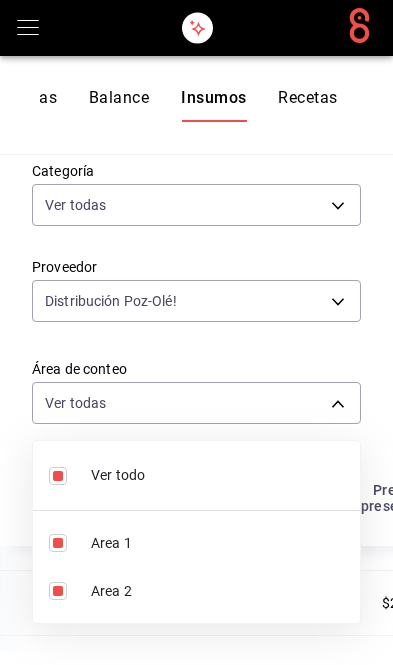 click on "Area 2" at bounding box center (217, 591) 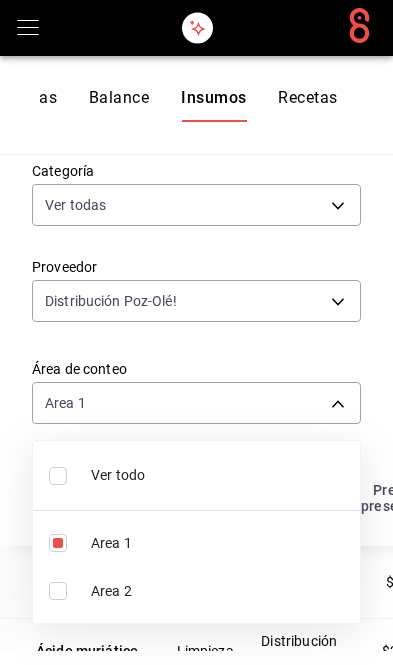 click at bounding box center [196, 332] 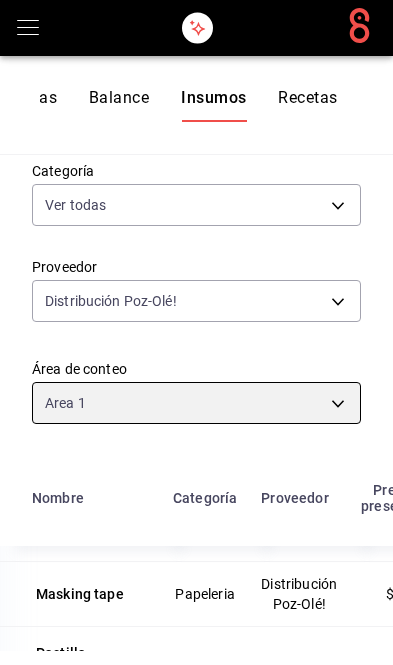 scroll, scrollTop: 1145, scrollLeft: 0, axis: vertical 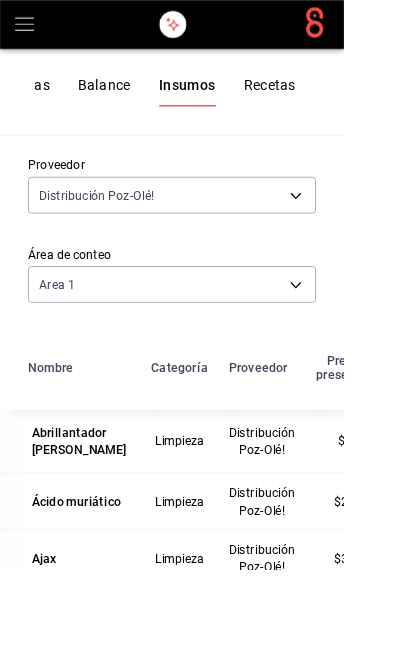 click on "Poz-Olé! (Zavaleta) Cambiar a organización Existencias Balance Insumos Recetas Otros Insumos ​ ​ Acciones Categoría Ver todas d676893f-1eff-4afc-89d5-be7931405371,64c67766-f765-4080-8c3b-6b73adc83a6f,5c5041bb-a5f2-4fee-a852-9518eaaaed63,a9ecc625-3e6e-4f3a-af89-b6f5851c2aa6,36a74587-1017-4fd3-9202-a42460c92c41,6f6df9d1-7af3-447f-bdad-717510cfd3a0,5edf9950-3e7b-46be-983e-759299c0bd72,a0016c89-fc40-4d14-a13f-f79d9adf0461,641e80c7-81a0-4fcb-acf7-bf130a73799a,7c441fcf-f04e-4a9e-887d-7e4510957efa,664a98cc-303f-4457-ad6a-208424c1b37e Proveedor Distribución Poz-Olé! ef278d89-9820-4a77-90a0-926938ad4e72 Área de conteo Area 1 fbcd275c-0245-455c-938a-15d9545bf503 Nombre Categoría Proveedor Precio de presentación Precio por UdM presentación Mínimo Ideal Abrillantador de madera Limpieza Distribución Poz-Olé! $1.16 $1.16/pza 1 1 Ácido muriático Limpieza Distribución Poz-Olé! $25.06 $25.06/lt 1 1 Ajax Limpieza Distribución Poz-Olé! $34.80 $34.80/pza 1 1 Aromatizante Limpieza Distribución Poz-Olé! 1 1" at bounding box center (196, 325) 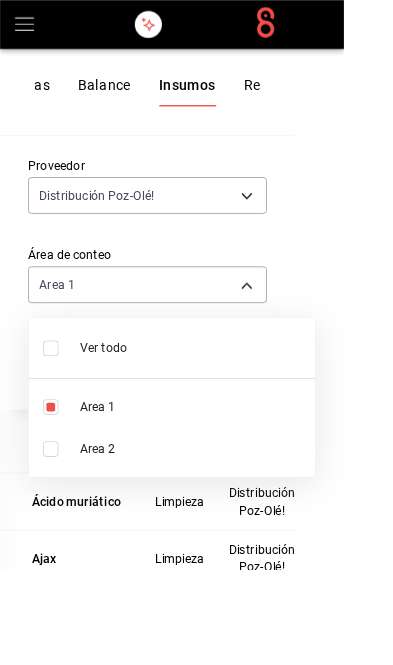 click on "Area 2" at bounding box center (217, 513) 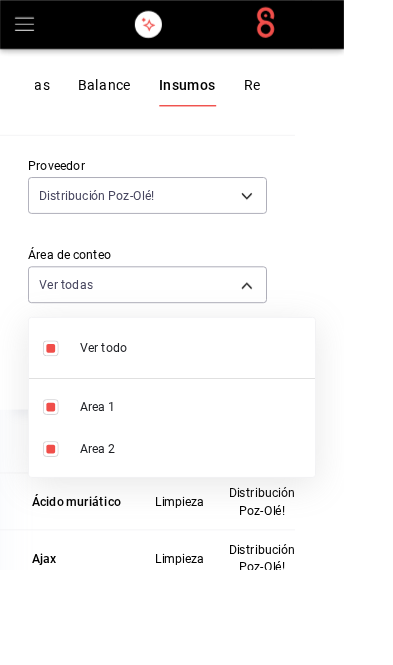 click on "Area 1" at bounding box center (217, 465) 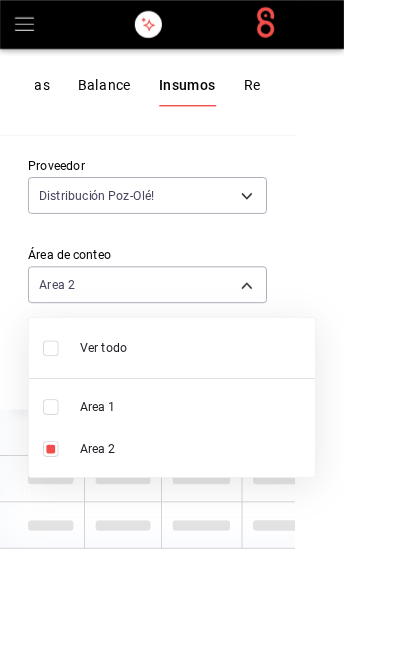 click at bounding box center [196, 332] 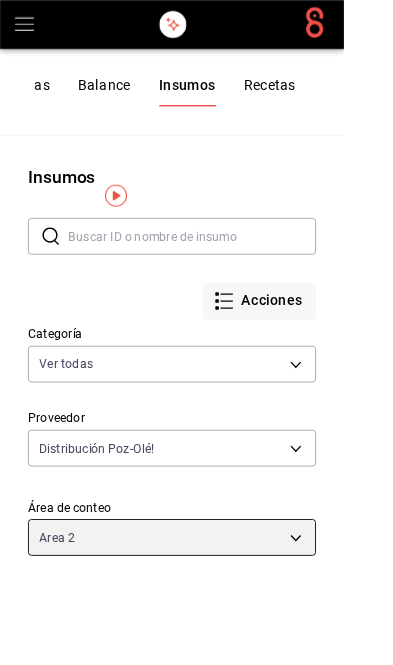 scroll 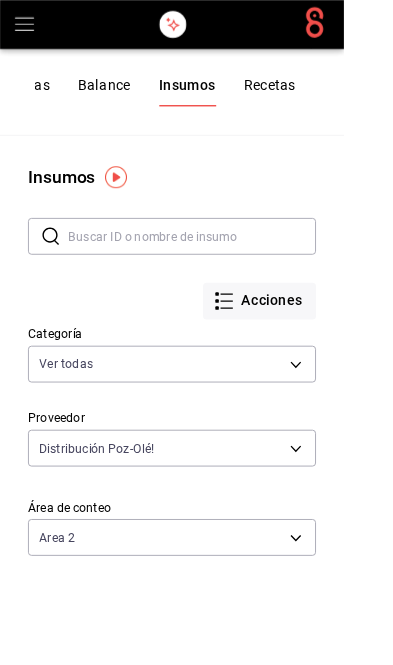 click on "Acciones" at bounding box center (296, 344) 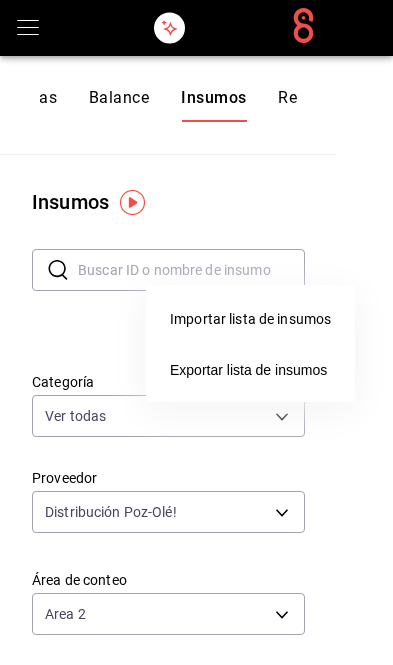 click at bounding box center (196, 332) 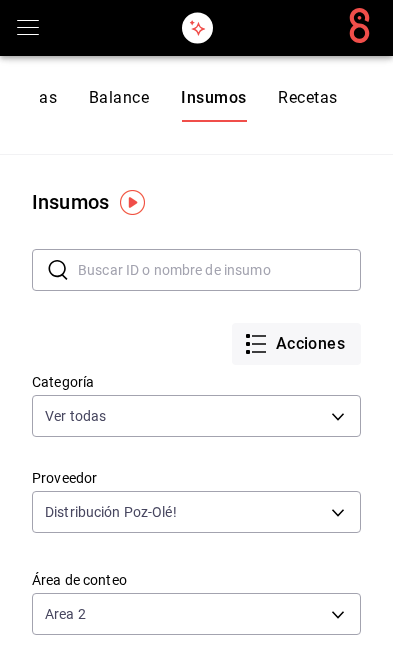 click 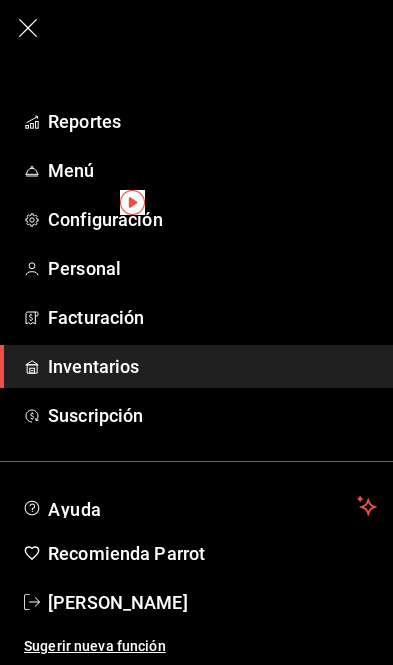 click 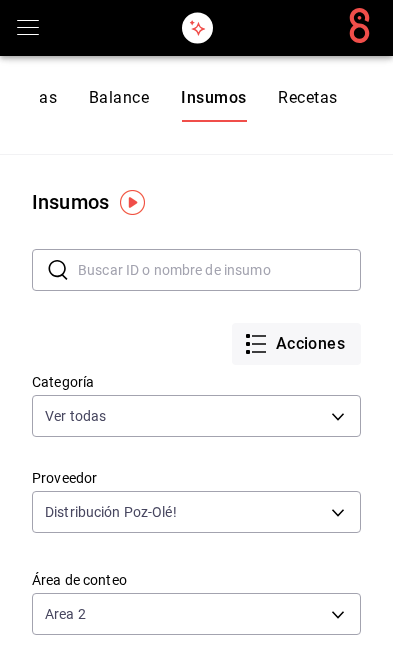 click 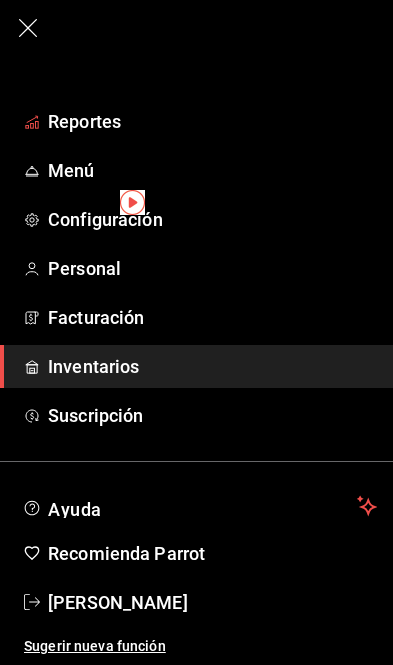 click on "Reportes" at bounding box center (196, 121) 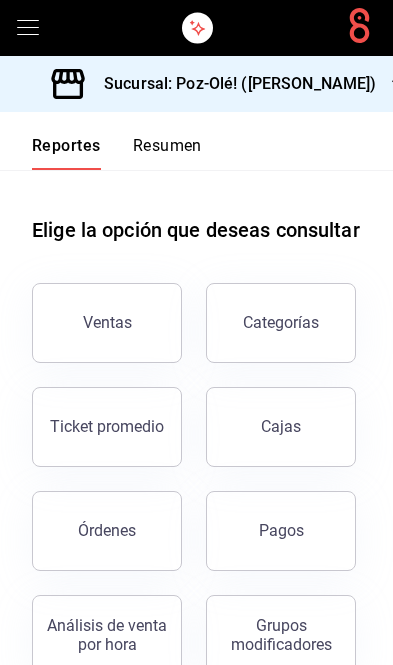 click on "Categorías" at bounding box center [281, 323] 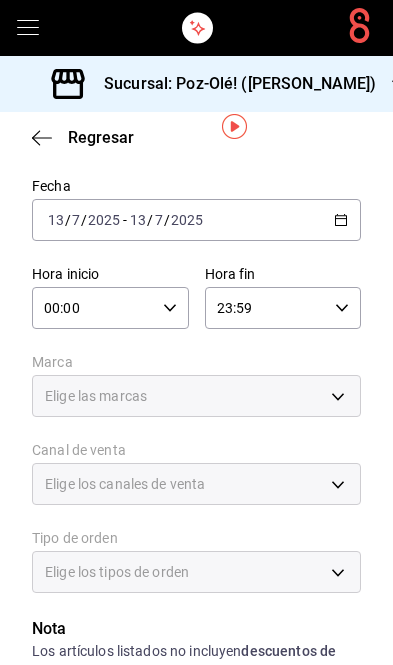 scroll, scrollTop: 78, scrollLeft: 0, axis: vertical 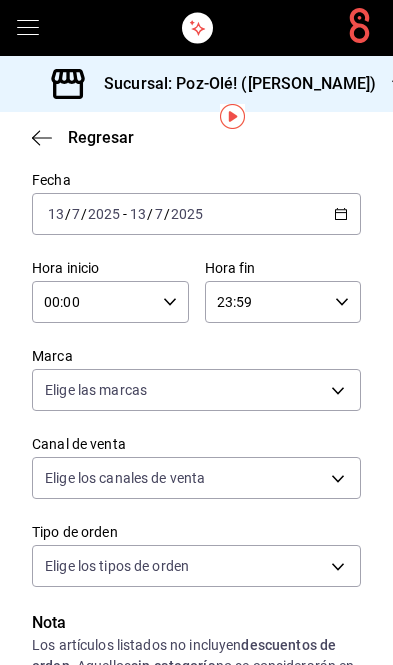 click 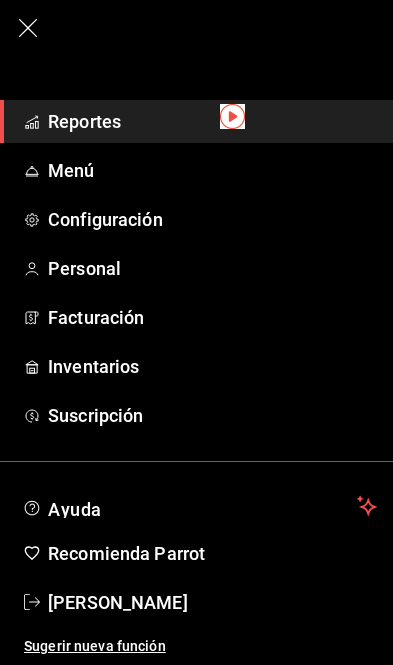 click on "Reportes" at bounding box center [212, 121] 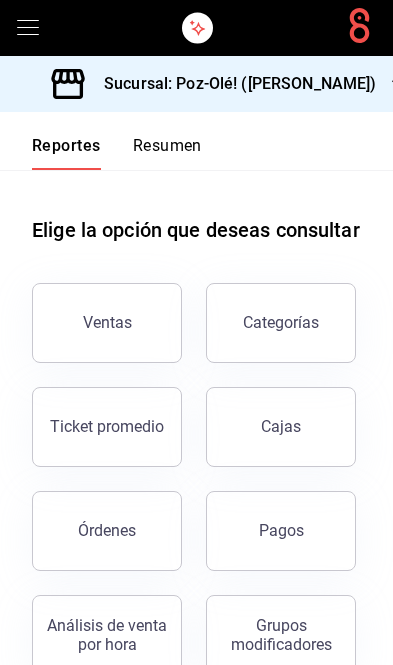 click on "Cajas" at bounding box center (281, 426) 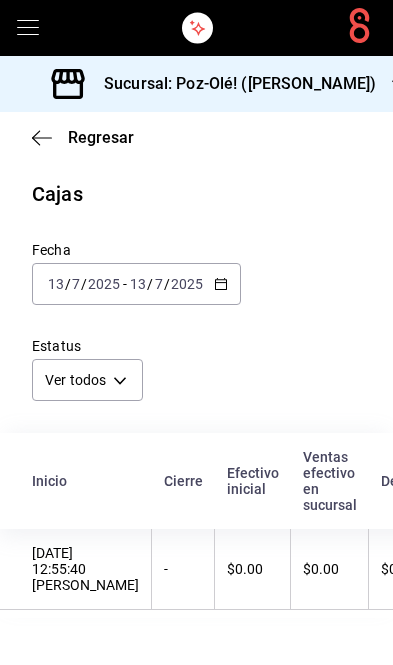 click on "2025-07-13 13 / 7 / 2025 - 2025-07-13 13 / 7 / 2025" at bounding box center (136, 284) 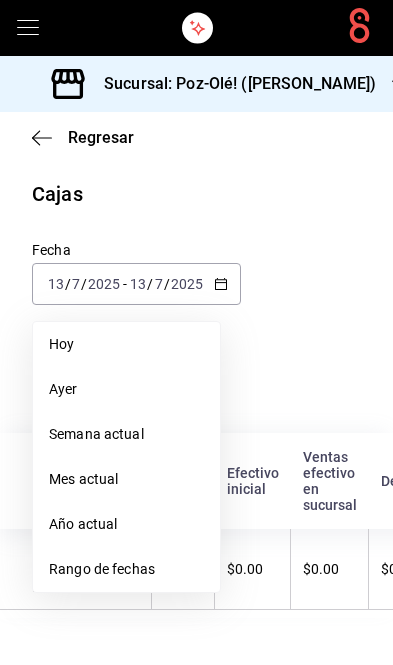 click on "Mes actual" at bounding box center [126, 479] 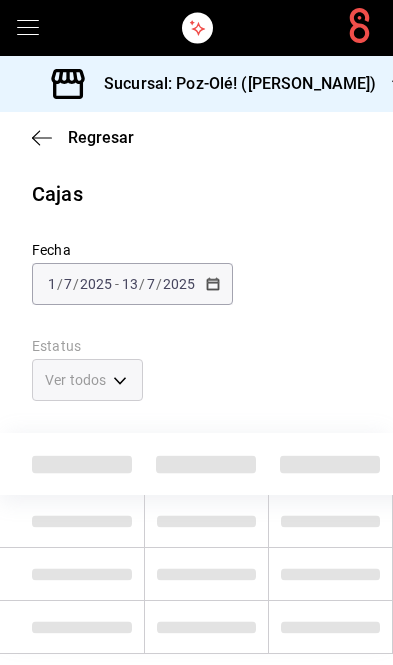 click on "2025-07-13 13 / 7 / 2025" at bounding box center (158, 284) 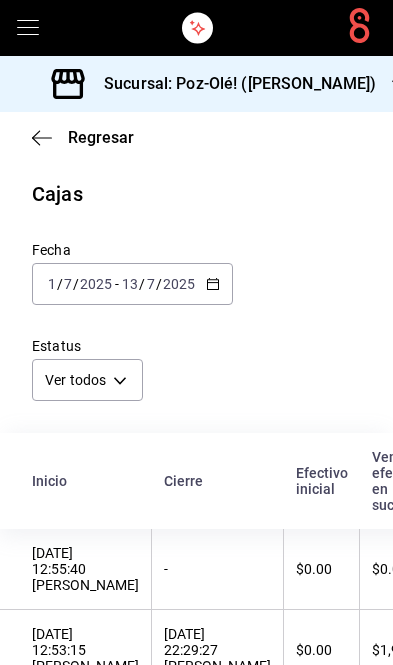 click 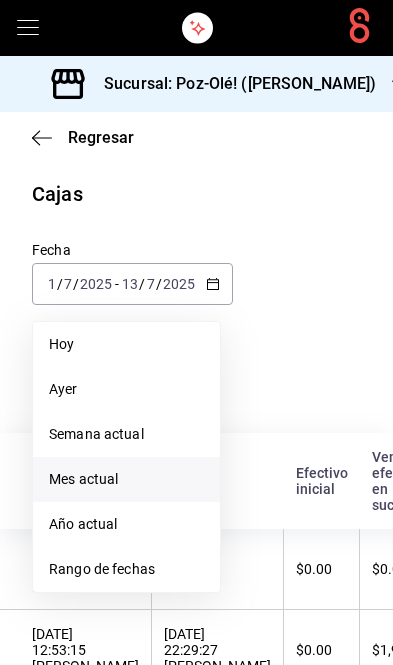 click on "Rango de fechas" at bounding box center (126, 569) 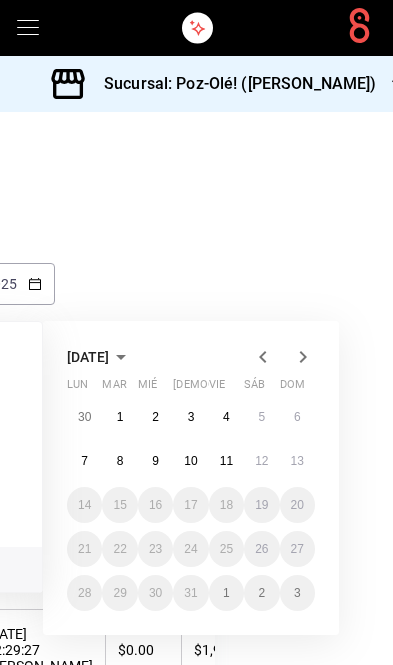 scroll, scrollTop: 0, scrollLeft: 178, axis: horizontal 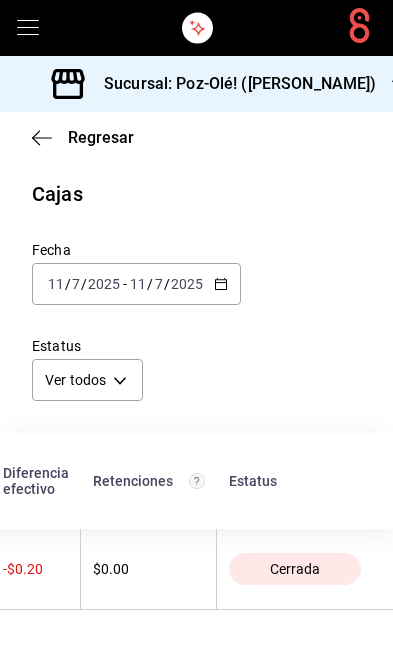 click 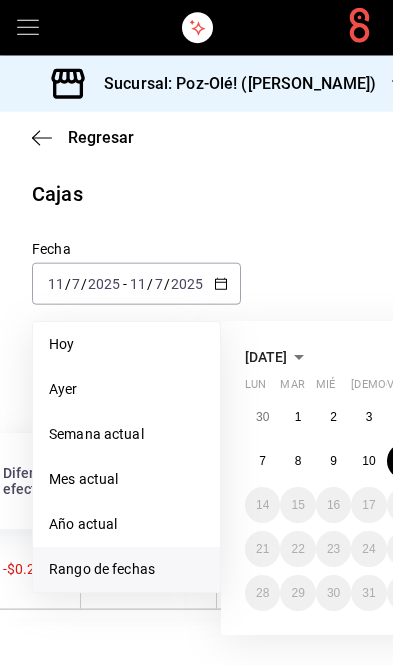 scroll, scrollTop: 65, scrollLeft: 0, axis: vertical 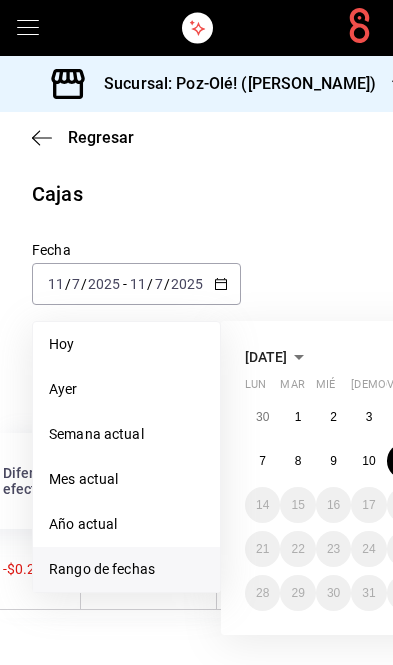 click on "Rango de fechas" at bounding box center (126, 569) 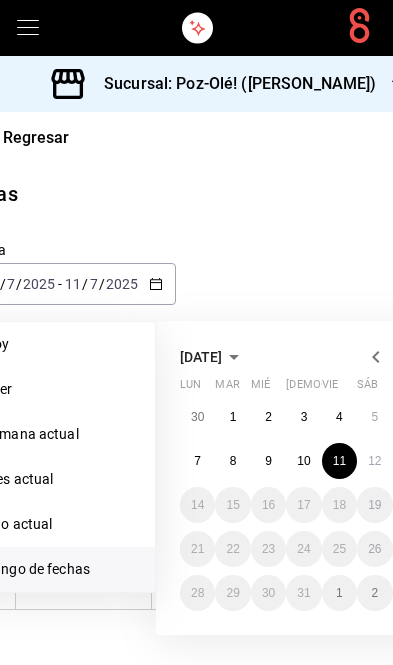 scroll, scrollTop: 0, scrollLeft: 81, axis: horizontal 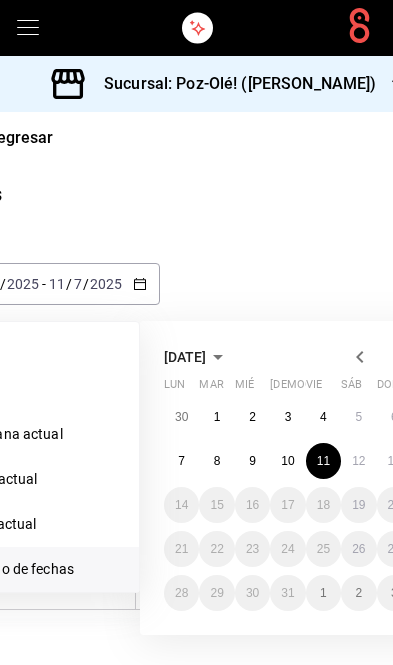 click on "10" at bounding box center (287, 461) 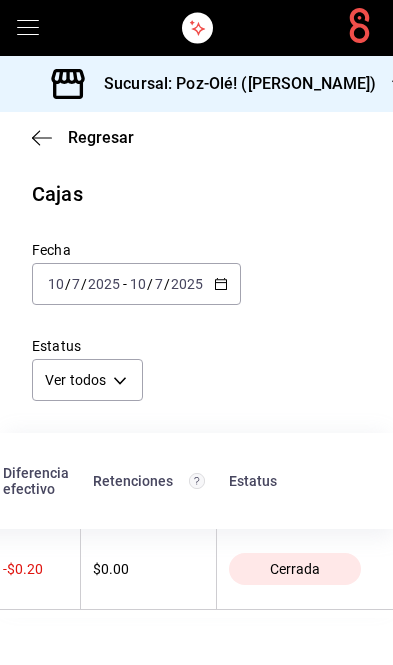 scroll, scrollTop: 0, scrollLeft: 0, axis: both 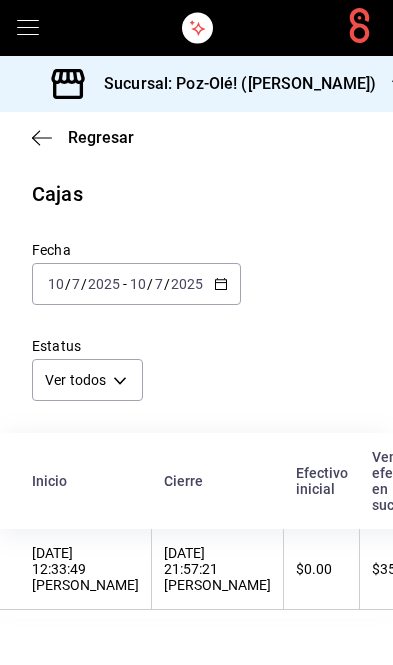 click 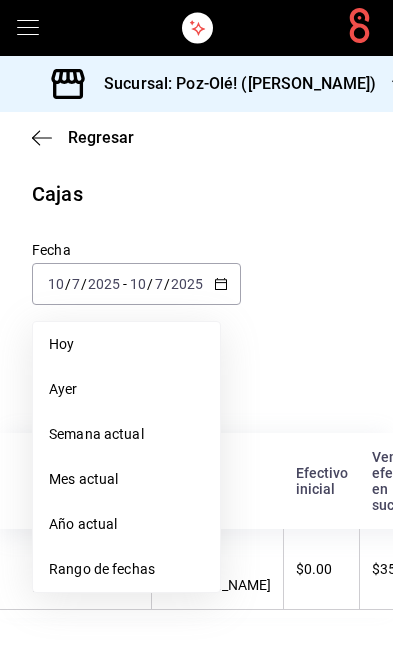 click on "Rango de fechas" at bounding box center [126, 569] 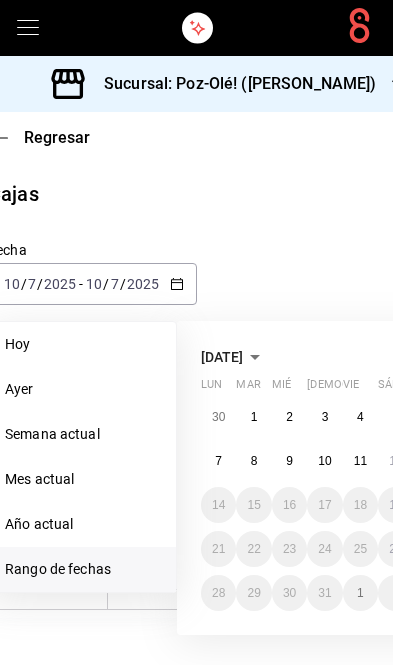 scroll, scrollTop: 0, scrollLeft: 50, axis: horizontal 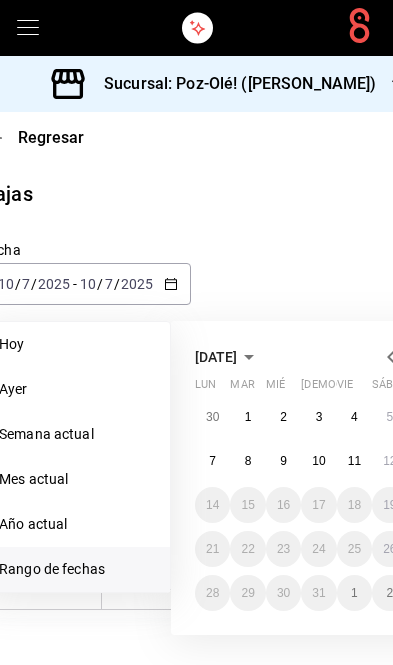 click on "9" at bounding box center (283, 461) 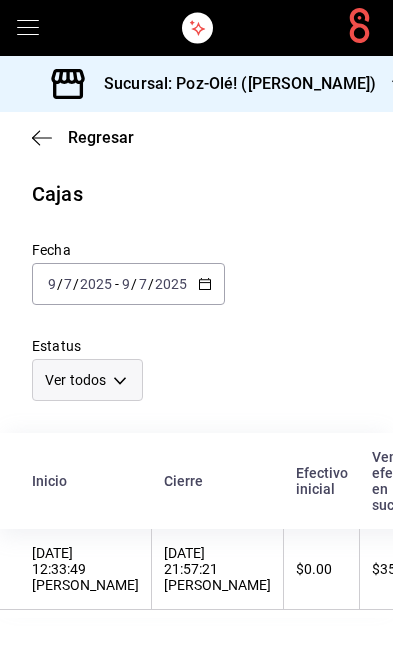 scroll, scrollTop: 0, scrollLeft: 0, axis: both 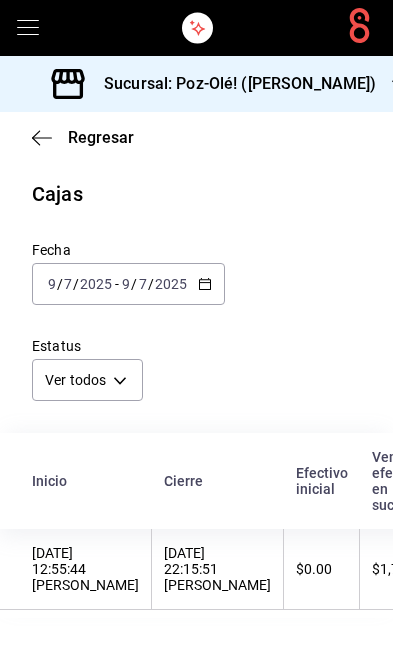 click 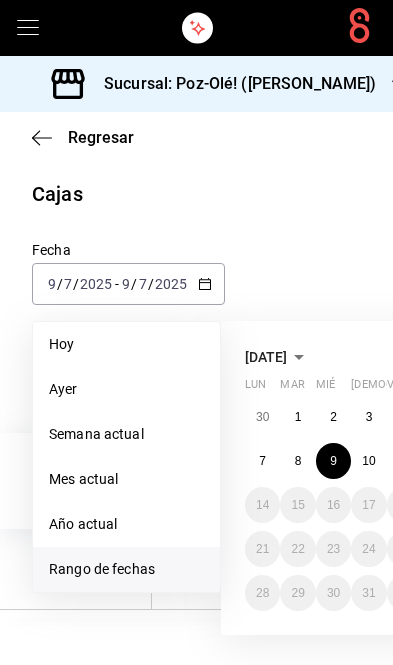 click on "8" at bounding box center (298, 461) 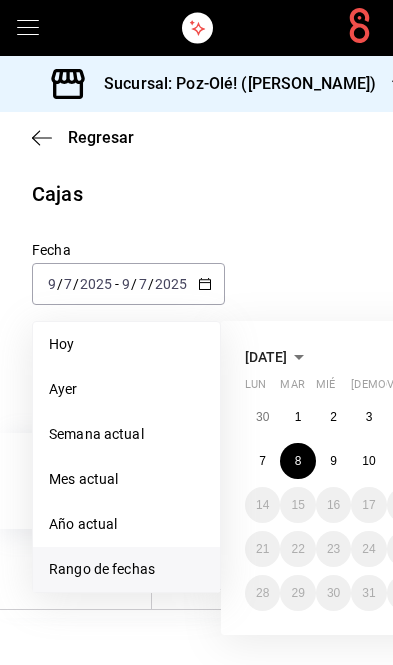 click on "8" at bounding box center [298, 461] 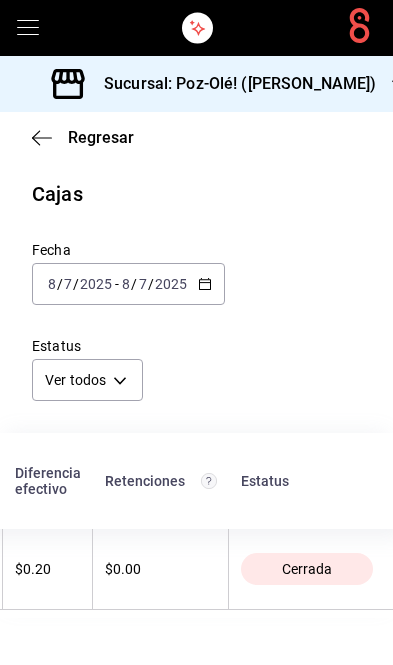 scroll, scrollTop: 0, scrollLeft: 781, axis: horizontal 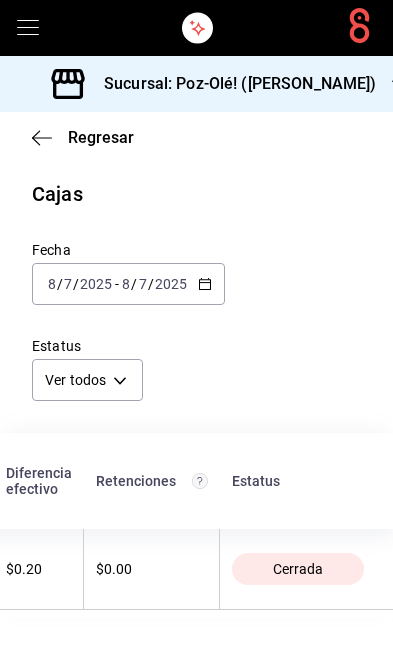 click 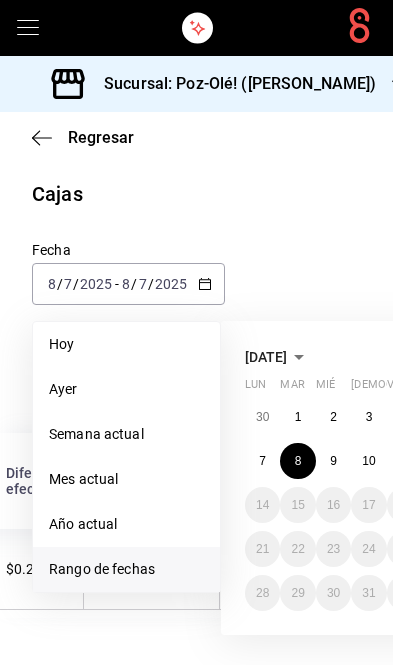 click on "8" at bounding box center (298, 461) 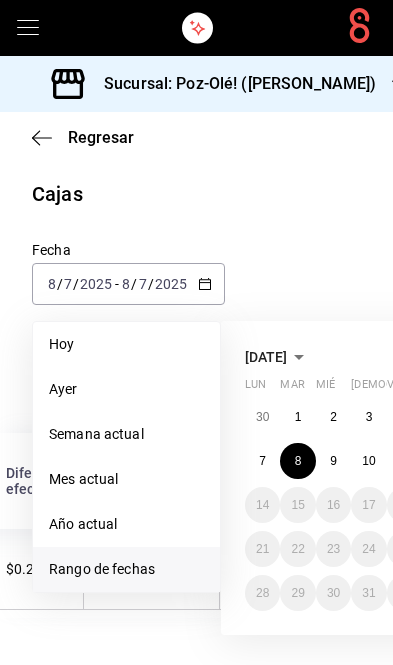 click on "8" at bounding box center [298, 461] 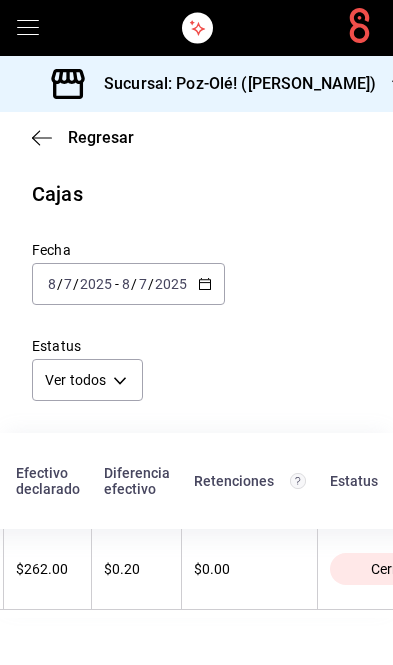 scroll, scrollTop: 0, scrollLeft: 570, axis: horizontal 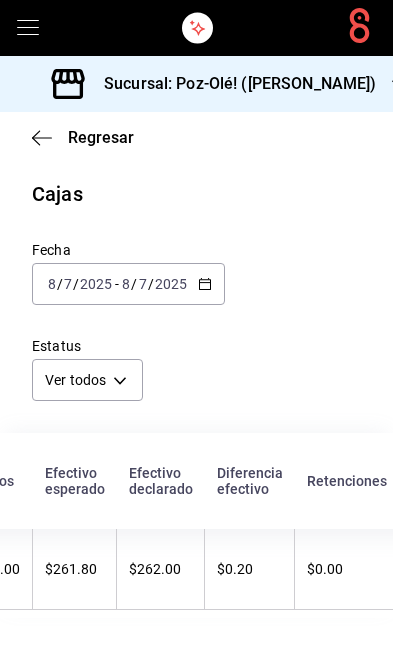 click on "$0.20" at bounding box center [250, 569] 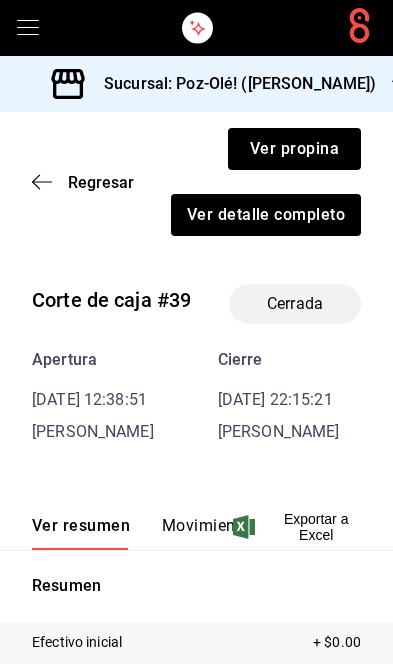 click on "Regresar" at bounding box center (101, 182) 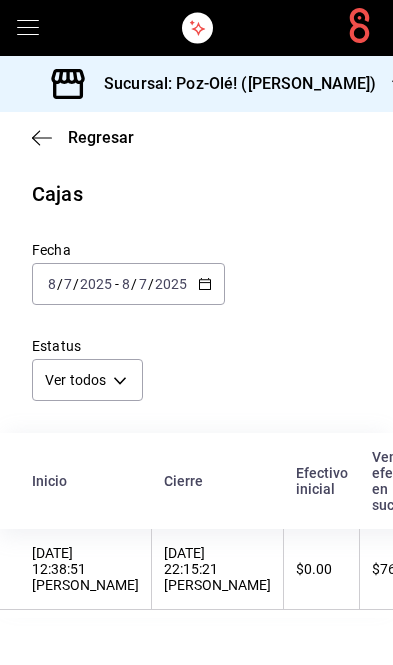 scroll, scrollTop: 0, scrollLeft: 0, axis: both 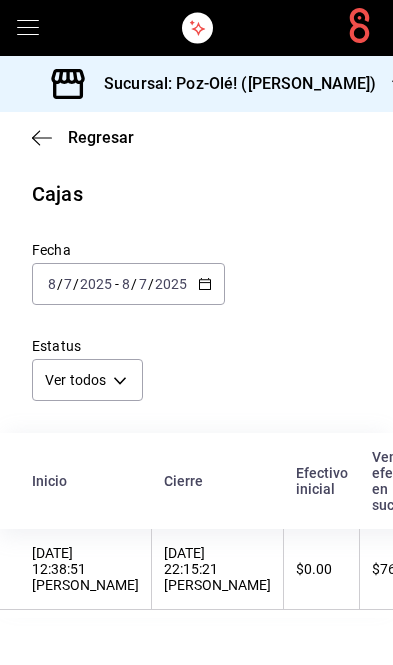 click on "[DATE] [DATE] - [DATE] [DATE]" at bounding box center (128, 284) 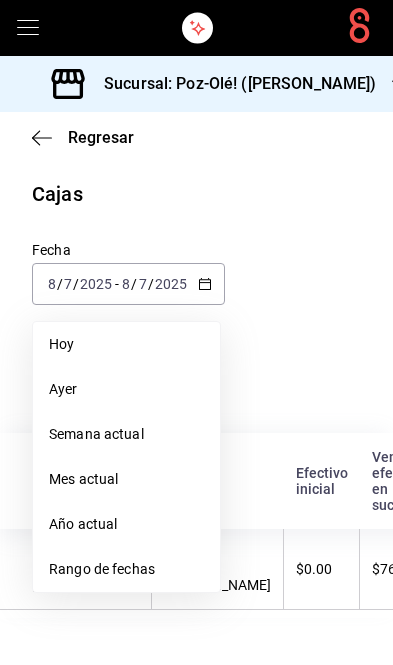 click on "Rango de fechas" at bounding box center (126, 569) 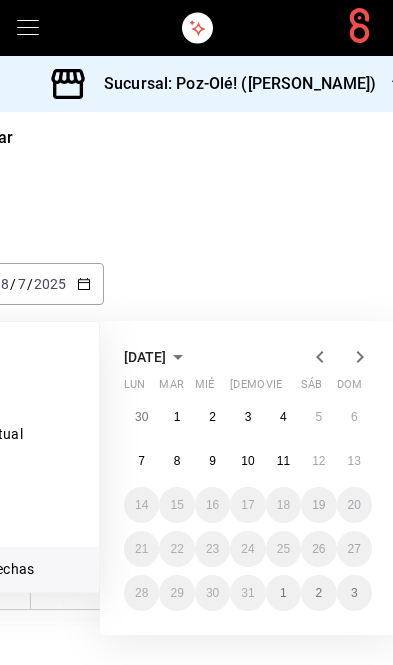 scroll, scrollTop: 0, scrollLeft: 122, axis: horizontal 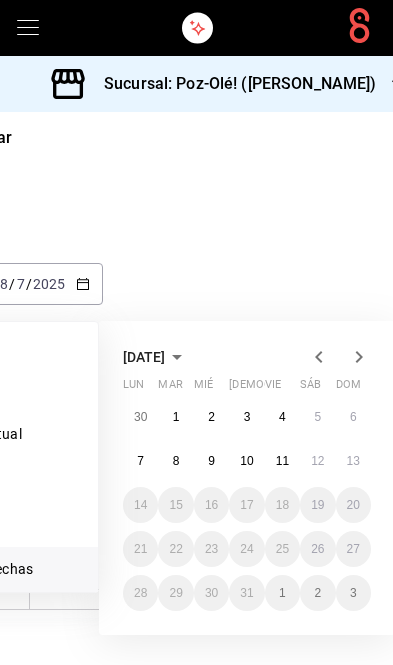 click on "7" at bounding box center [140, 461] 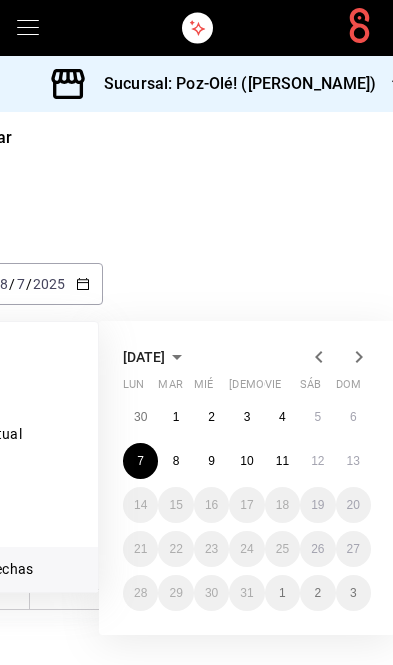 click on "7" at bounding box center [140, 461] 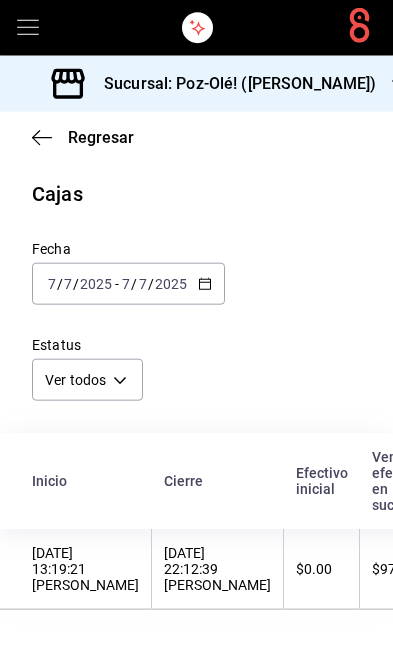 scroll, scrollTop: 60, scrollLeft: 0, axis: vertical 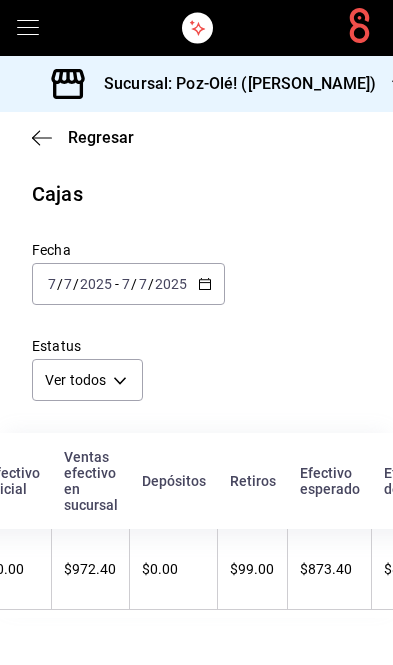 click on "Regresar Cajas Fecha [DATE] [DATE] - [DATE] [DATE] Estatus Ver todos ALL Inicio Cierre Efectivo inicial Ventas efectivo en sucursal Depósitos Retiros Efectivo esperado Efectivo declarado Diferencia efectivo Retenciones Estatus [DATE]
13:19:21
[PERSON_NAME] [DATE]
22:12:39
[PERSON_NAME] $0.00 $972.40 $0.00 $99.00 $873.40 $856.00 -$17.40 $0.00 Cerrada" at bounding box center [196, 388] 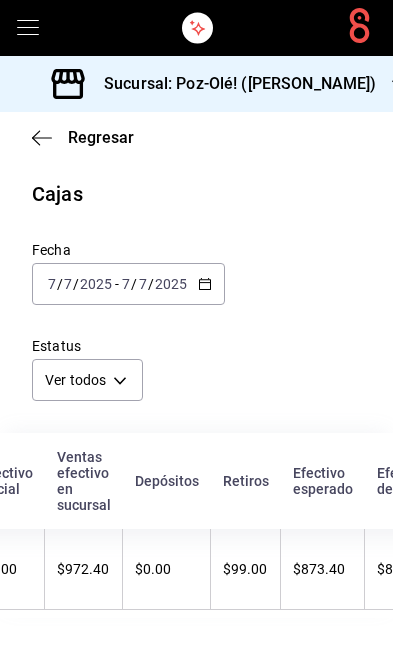 scroll, scrollTop: 0, scrollLeft: 316, axis: horizontal 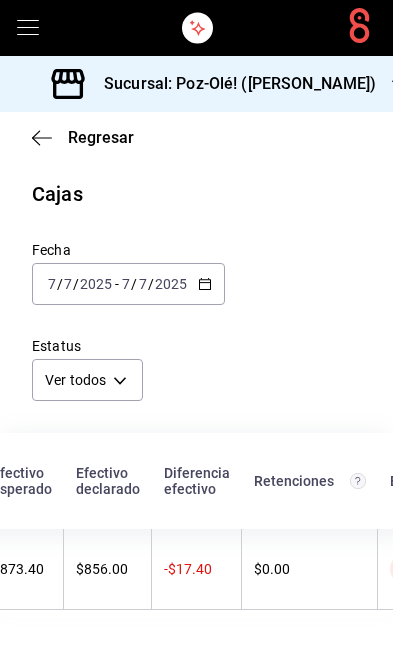 click 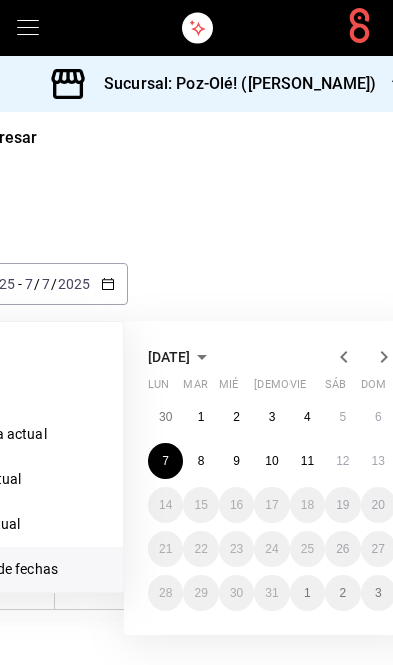 scroll, scrollTop: 0, scrollLeft: 100, axis: horizontal 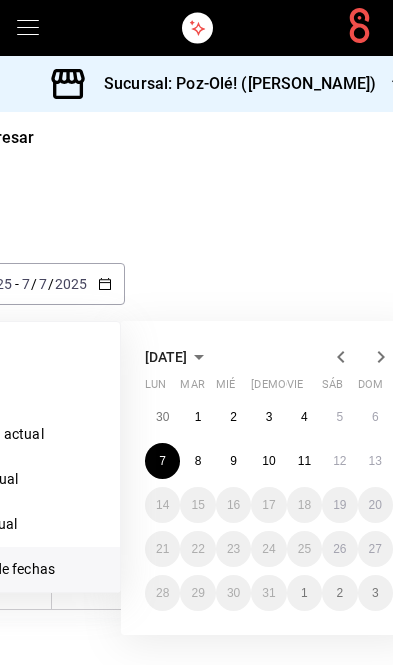 click on "10" at bounding box center [268, 461] 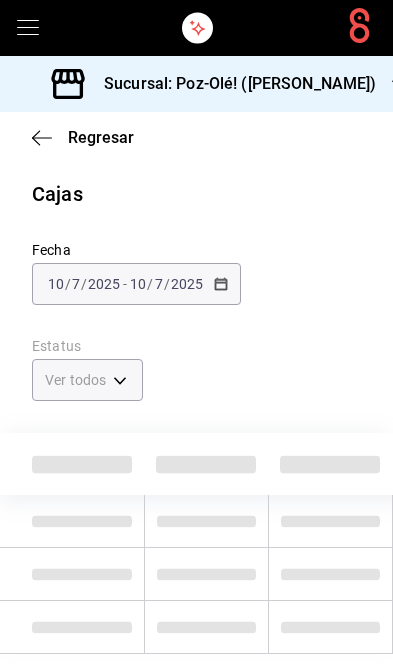 scroll, scrollTop: 0, scrollLeft: 0, axis: both 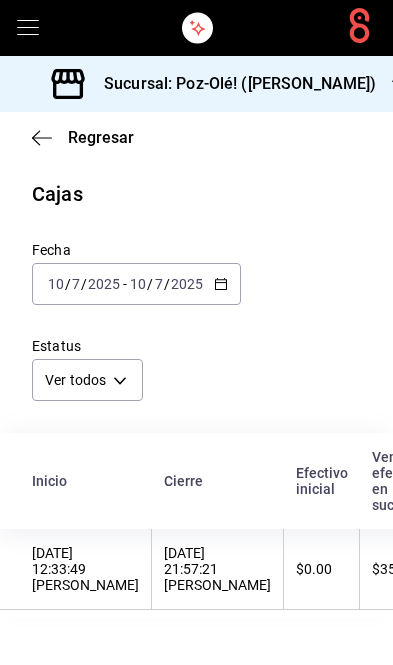 click on "[DATE] [DATE] - [DATE] [DATE]" at bounding box center [136, 284] 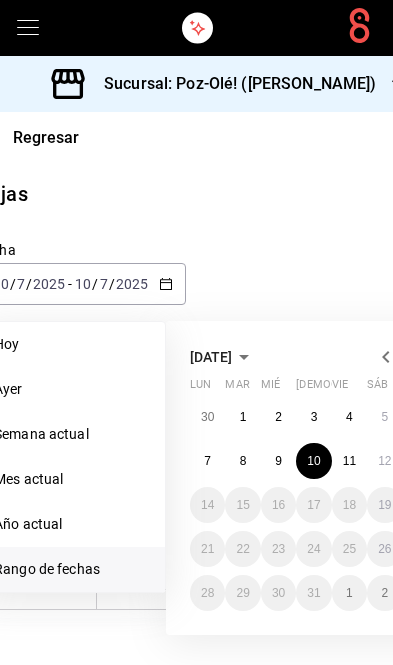 scroll, scrollTop: 0, scrollLeft: 53, axis: horizontal 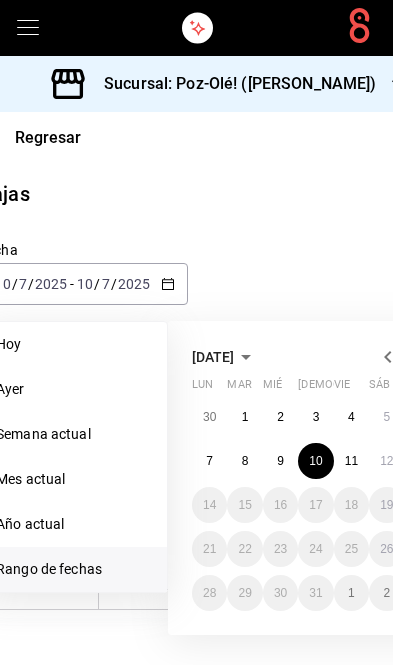 click on "9" at bounding box center (280, 461) 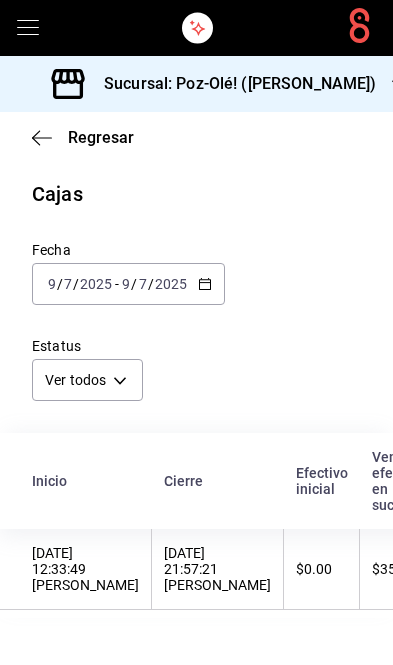 scroll, scrollTop: 0, scrollLeft: 0, axis: both 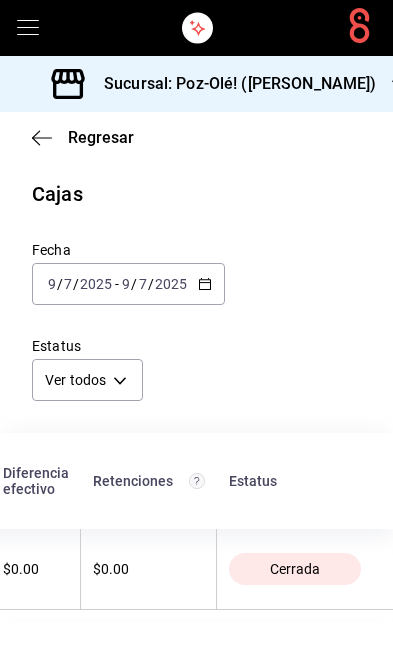 click on "Regresar Cajas Fecha [DATE] [DATE] - [DATE] [DATE] Estatus Ver todos ALL Inicio Cierre Efectivo inicial Ventas efectivo en sucursal Depósitos Retiros Efectivo esperado Efectivo declarado Diferencia efectivo Retenciones Estatus [DATE]
12:55:44
[PERSON_NAME] [DATE]
22:15:51
[PERSON_NAME] $0.00 $1,799.00 $0.00 $316.00 $1,483.00 $1,483.00 $0.00 $0.00 Cerrada" at bounding box center (196, 388) 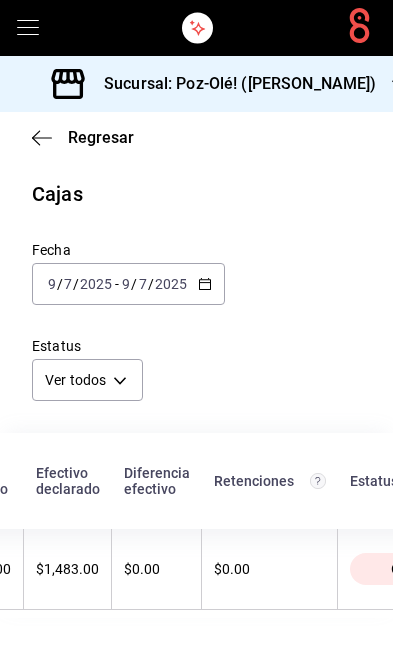 scroll, scrollTop: 0, scrollLeft: 674, axis: horizontal 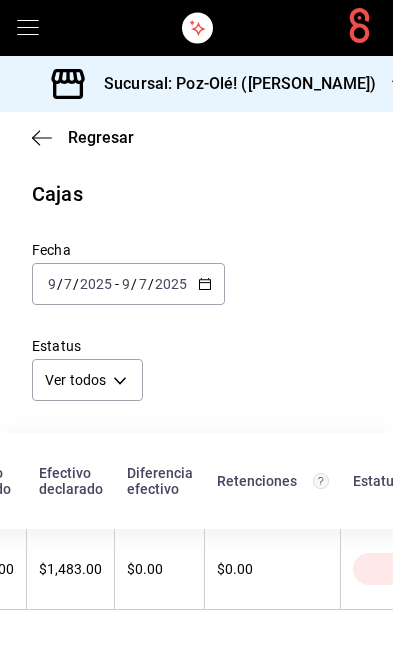 click on "Regresar Cajas Fecha [DATE] [DATE] - [DATE] [DATE] Estatus Ver todos ALL Inicio Cierre Efectivo inicial Ventas efectivo en sucursal Depósitos Retiros Efectivo esperado Efectivo declarado Diferencia efectivo Retenciones Estatus [DATE]
12:55:44
[PERSON_NAME] [DATE]
22:15:51
[PERSON_NAME] $0.00 $1,799.00 $0.00 $316.00 $1,483.00 $1,483.00 $0.00 $0.00 Cerrada" at bounding box center (196, 388) 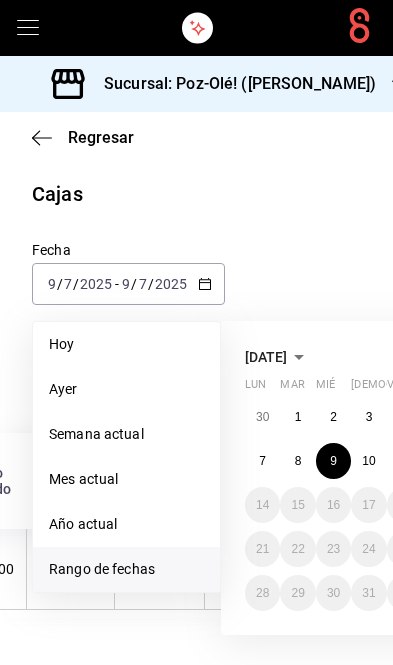 click on "8" at bounding box center (298, 461) 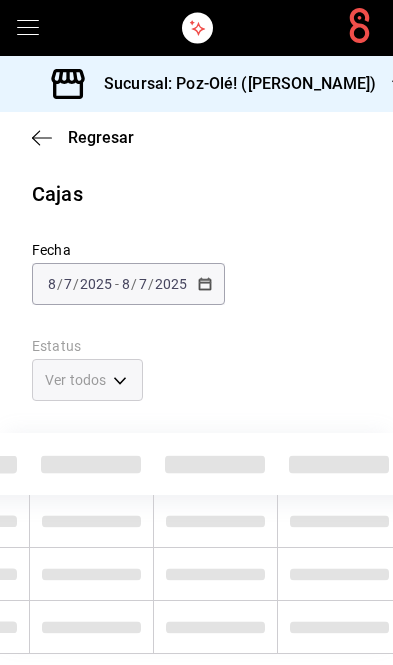 scroll, scrollTop: 0, scrollLeft: 0, axis: both 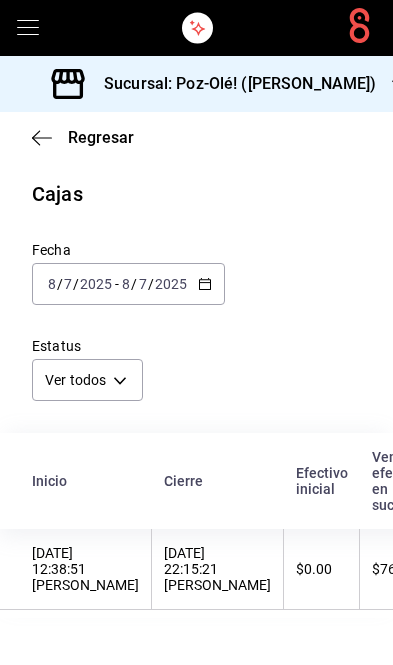 click on "[DATE] [DATE] - [DATE] [DATE]" at bounding box center (128, 284) 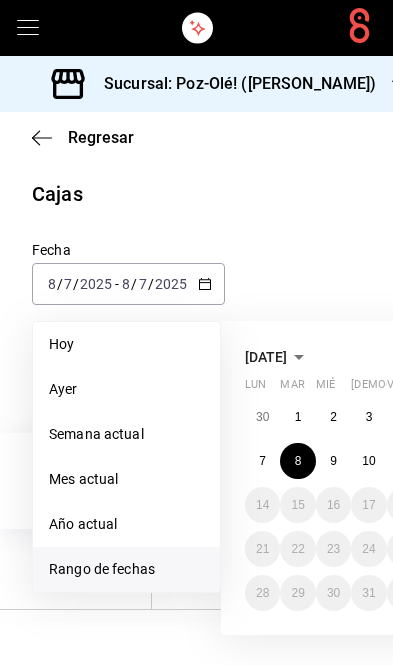 click on "Rango de fechas" at bounding box center [126, 569] 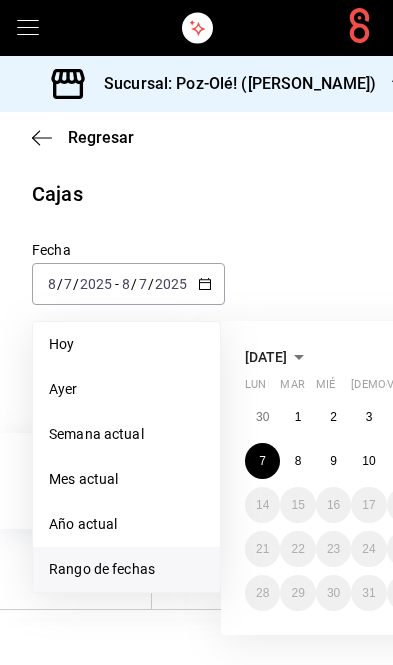 click on "7" at bounding box center (262, 461) 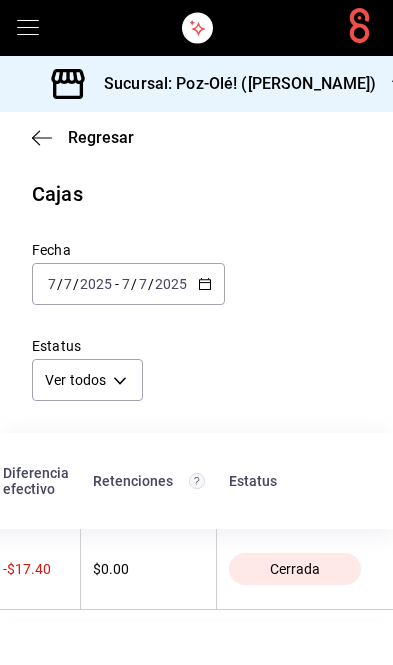 scroll, scrollTop: 0, scrollLeft: 819, axis: horizontal 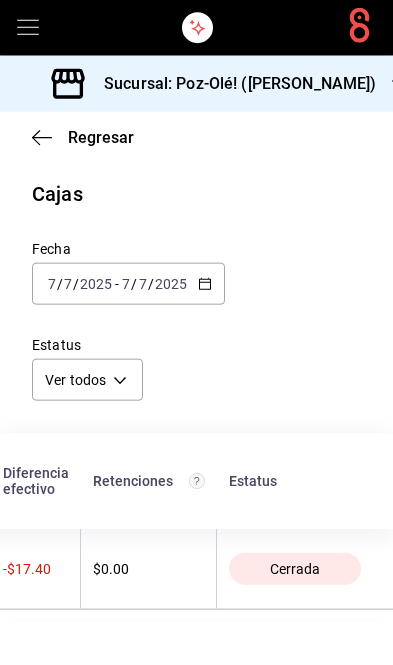 click on "Regresar Cajas Fecha [DATE] [DATE] - [DATE] [DATE] Estatus Ver todos ALL Inicio Cierre Efectivo inicial Ventas efectivo en sucursal Depósitos Retiros Efectivo esperado Efectivo declarado Diferencia efectivo Retenciones Estatus [DATE]
13:19:21
[PERSON_NAME] [DATE]
22:12:39
[PERSON_NAME] $0.00 $972.40 $0.00 $99.00 $873.40 $856.00 -$17.40 $0.00 Cerrada" at bounding box center (196, 388) 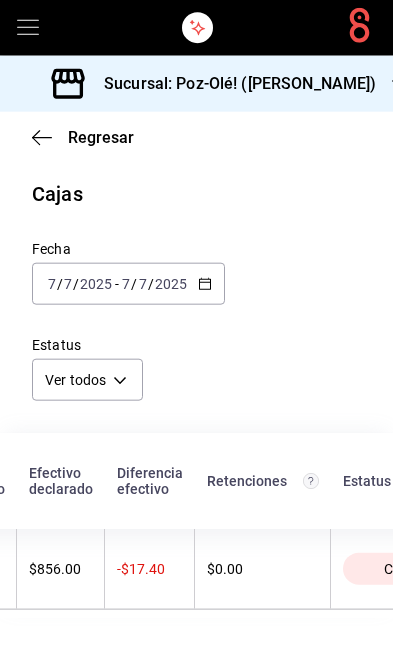 scroll, scrollTop: 0, scrollLeft: 662, axis: horizontal 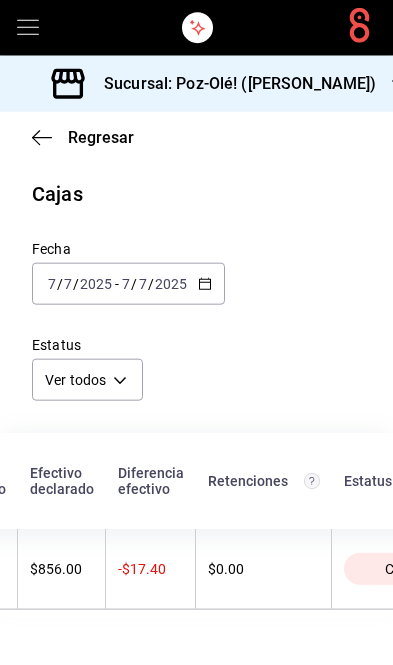 click on "Regresar Cajas Fecha [DATE] [DATE] - [DATE] [DATE] Estatus Ver todos ALL Inicio Cierre Efectivo inicial Ventas efectivo en sucursal Depósitos Retiros Efectivo esperado Efectivo declarado Diferencia efectivo Retenciones Estatus [DATE]
13:19:21
[PERSON_NAME] [DATE]
22:12:39
[PERSON_NAME] $0.00 $972.40 $0.00 $99.00 $873.40 $856.00 -$17.40 $0.00 Cerrada" at bounding box center [196, 388] 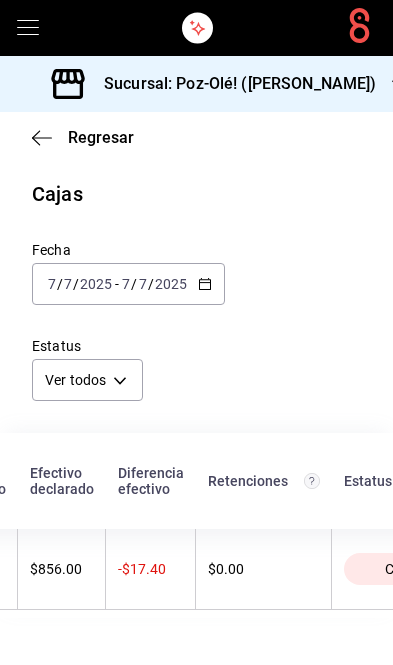 click 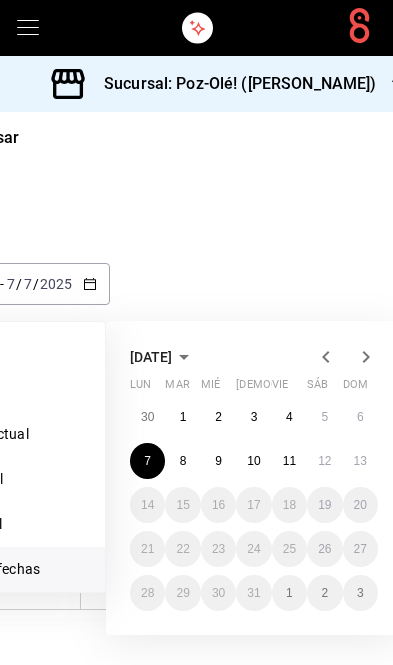 scroll, scrollTop: 0, scrollLeft: 178, axis: horizontal 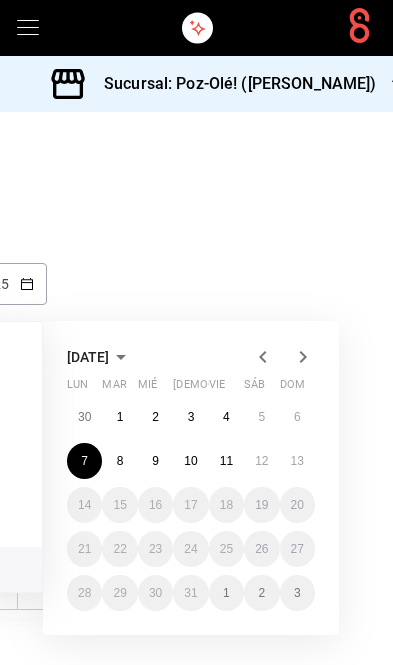 click on "6" at bounding box center (297, 417) 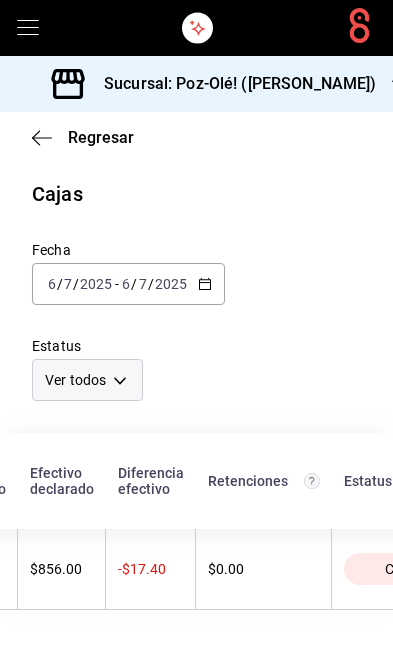 scroll, scrollTop: 0, scrollLeft: 0, axis: both 